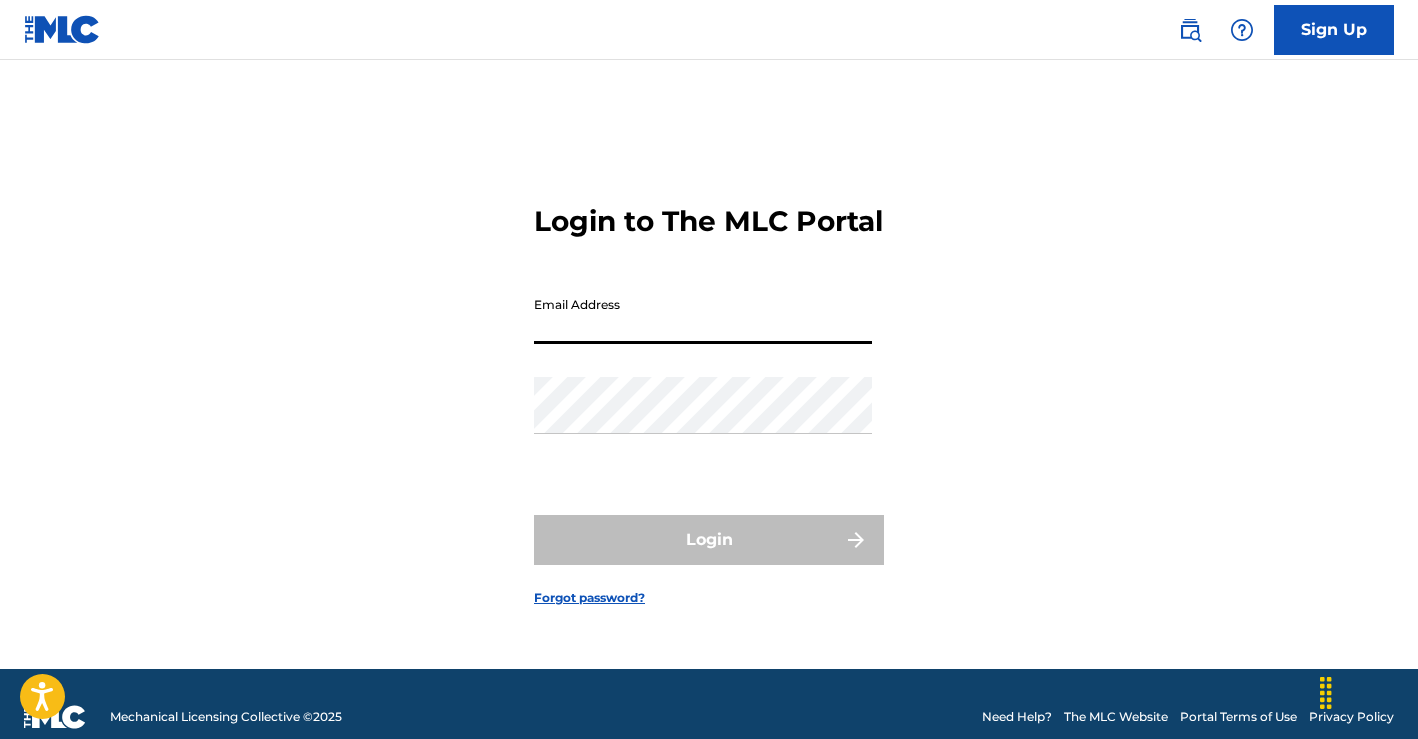 scroll, scrollTop: 0, scrollLeft: 0, axis: both 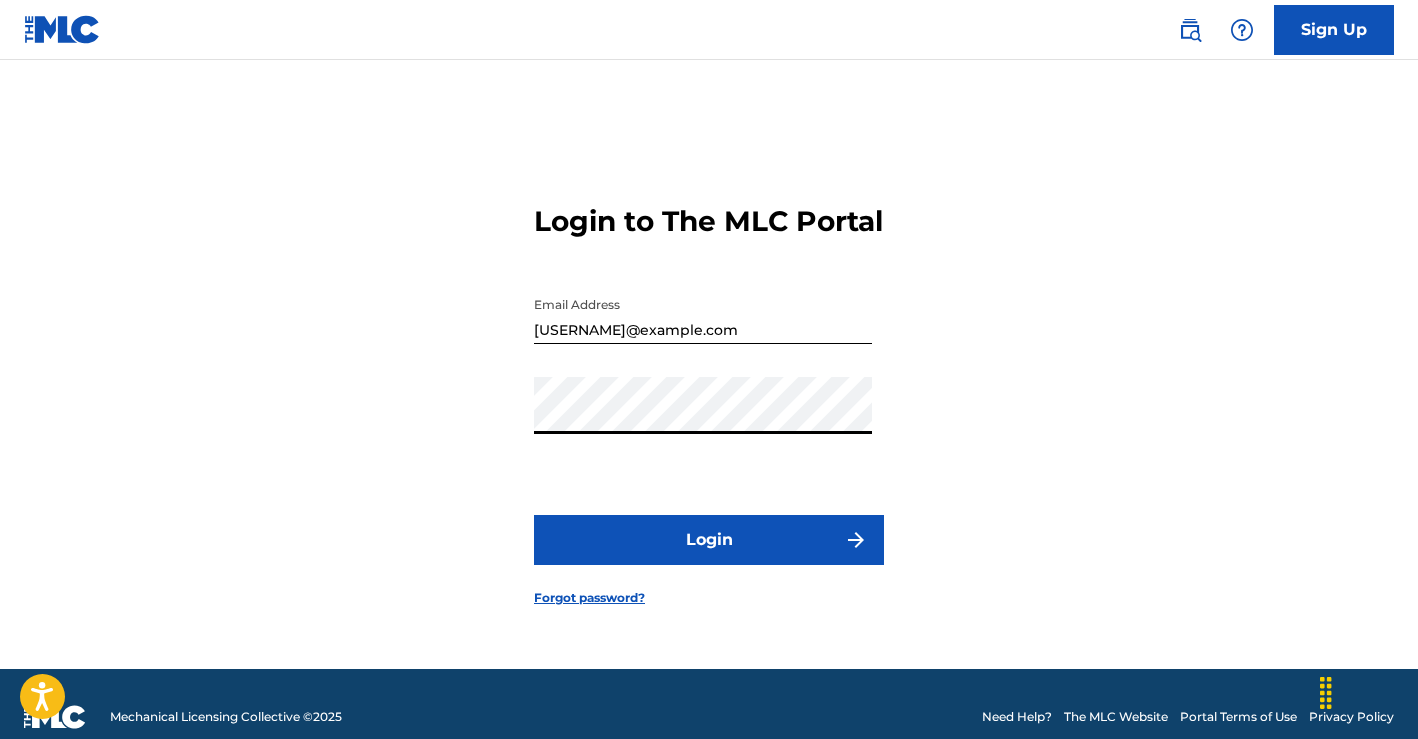 click on "Login" at bounding box center (709, 540) 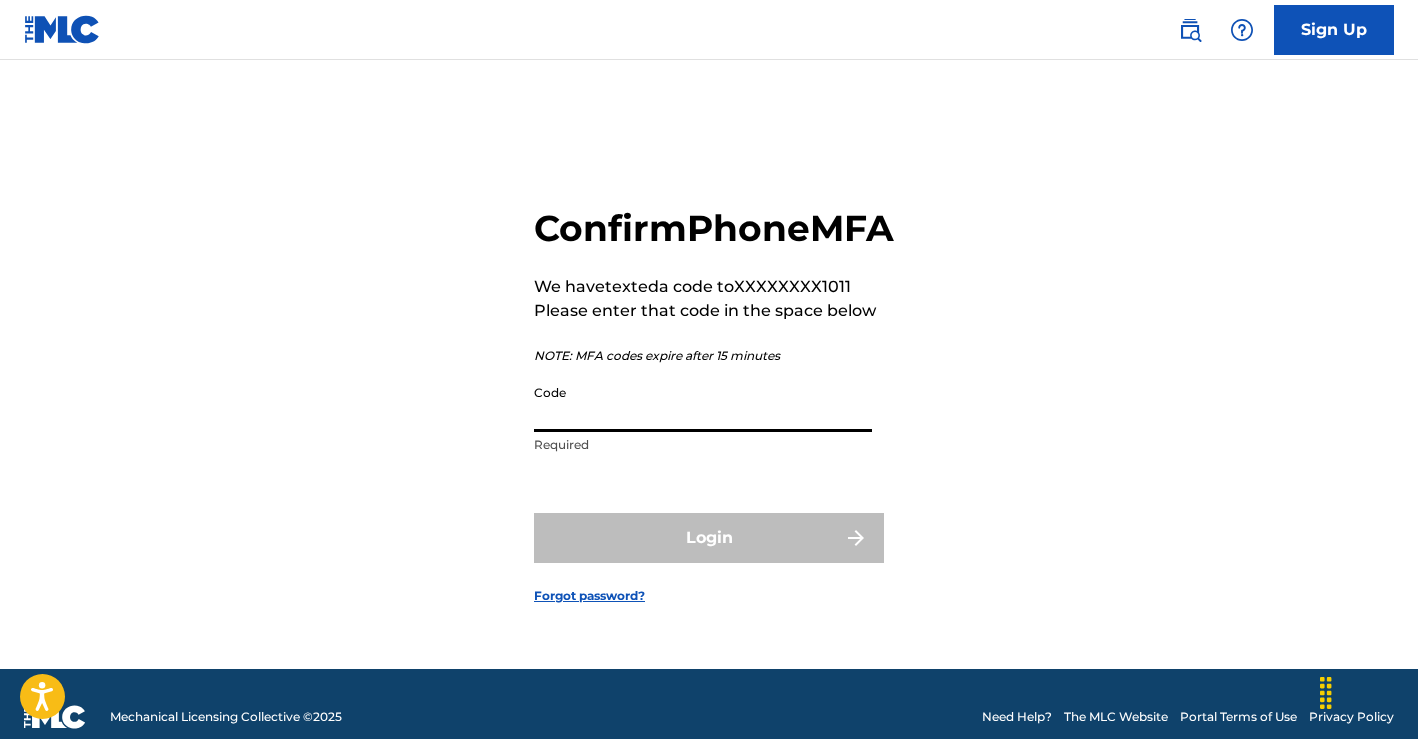 click on "Code" at bounding box center (703, 403) 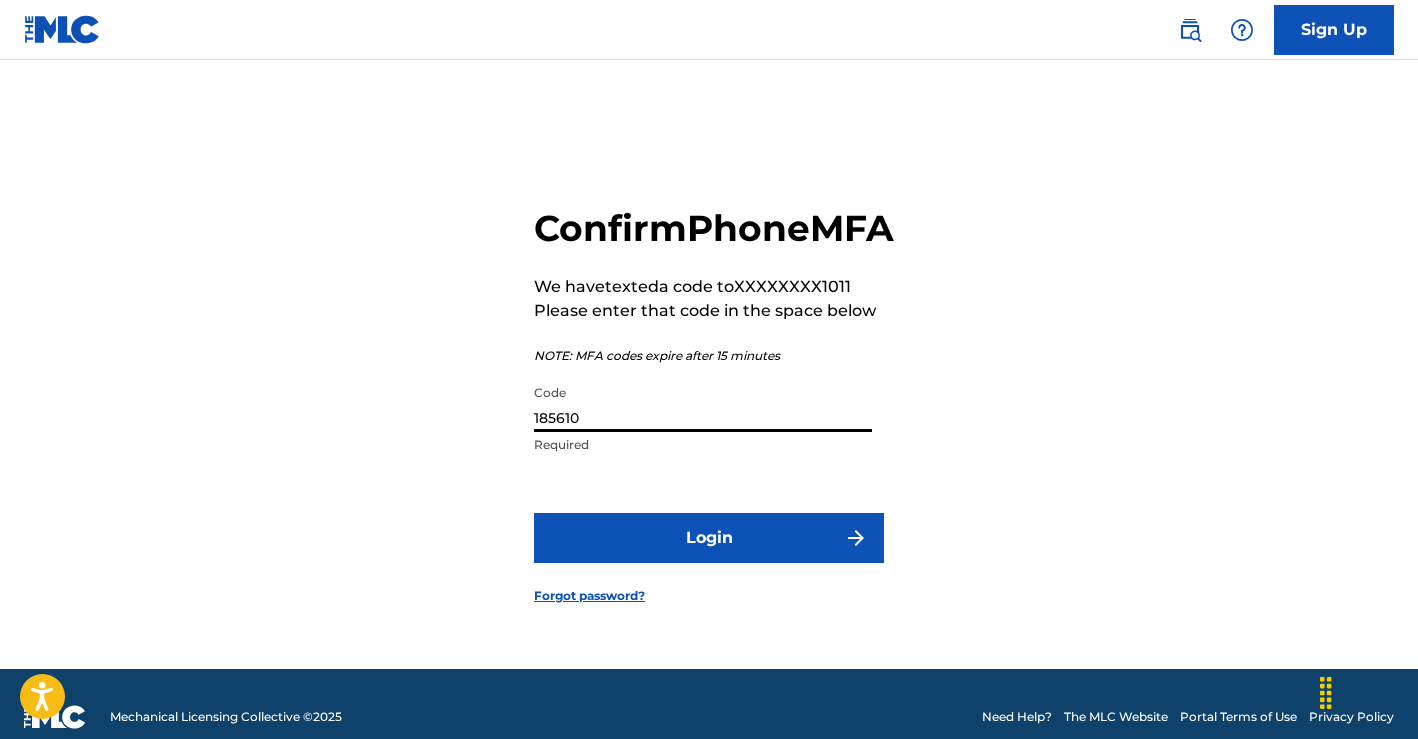 type on "185610" 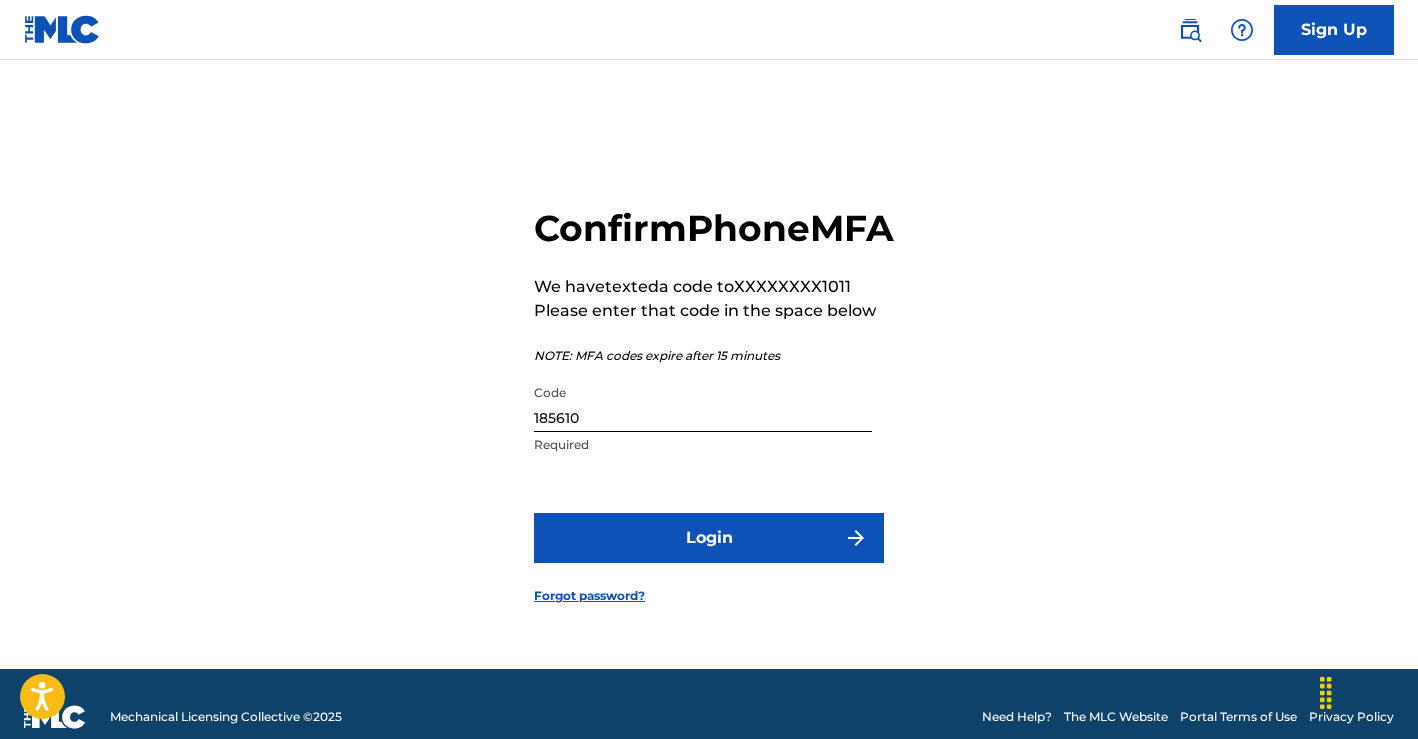 click on "Login" at bounding box center (709, 538) 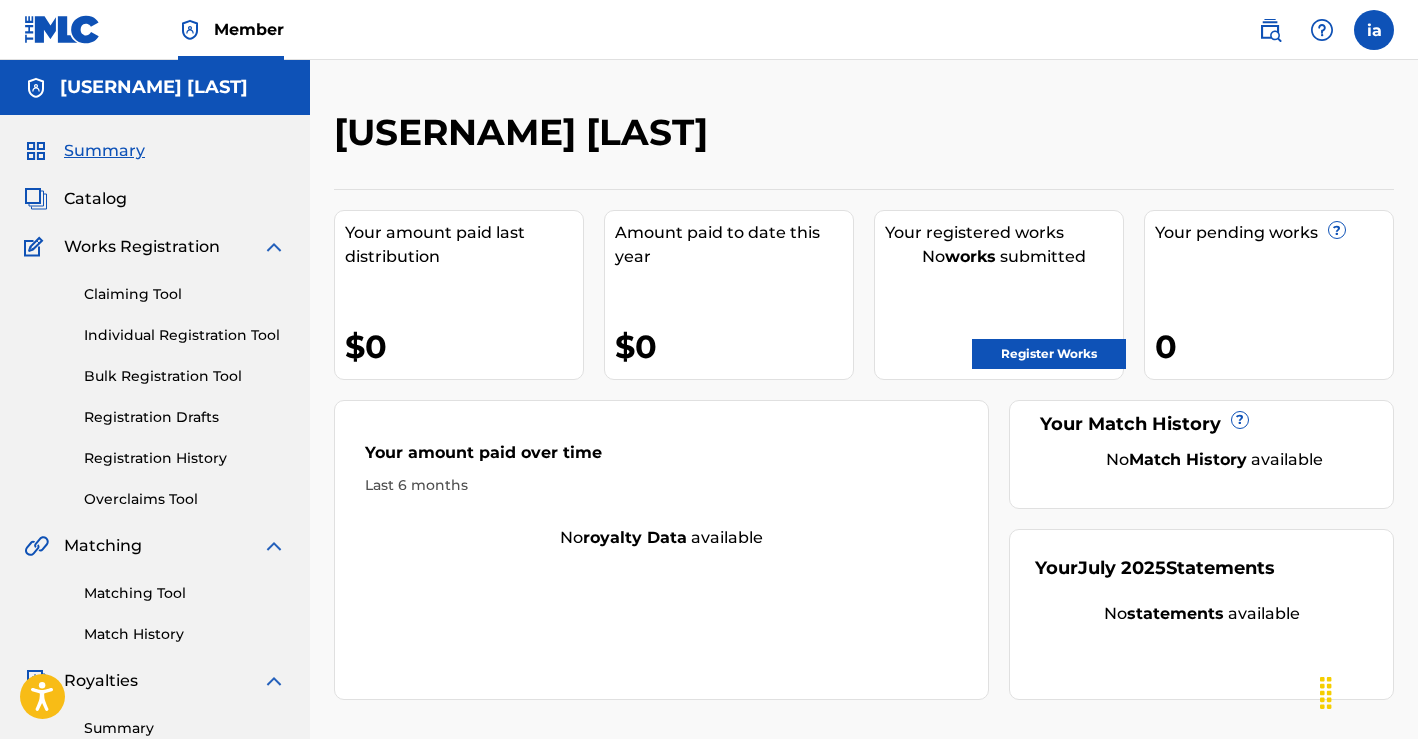 scroll, scrollTop: 0, scrollLeft: 0, axis: both 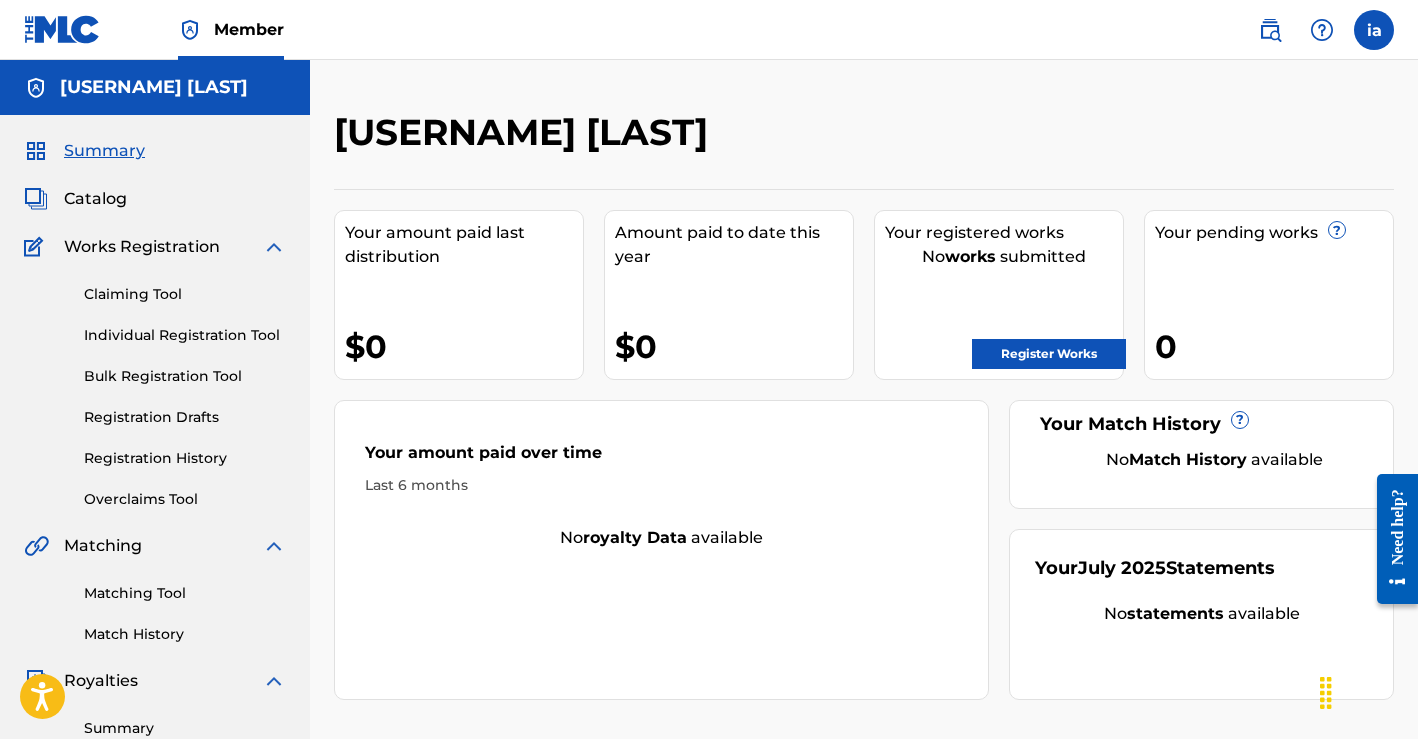 click on "Register Works" at bounding box center (1049, 354) 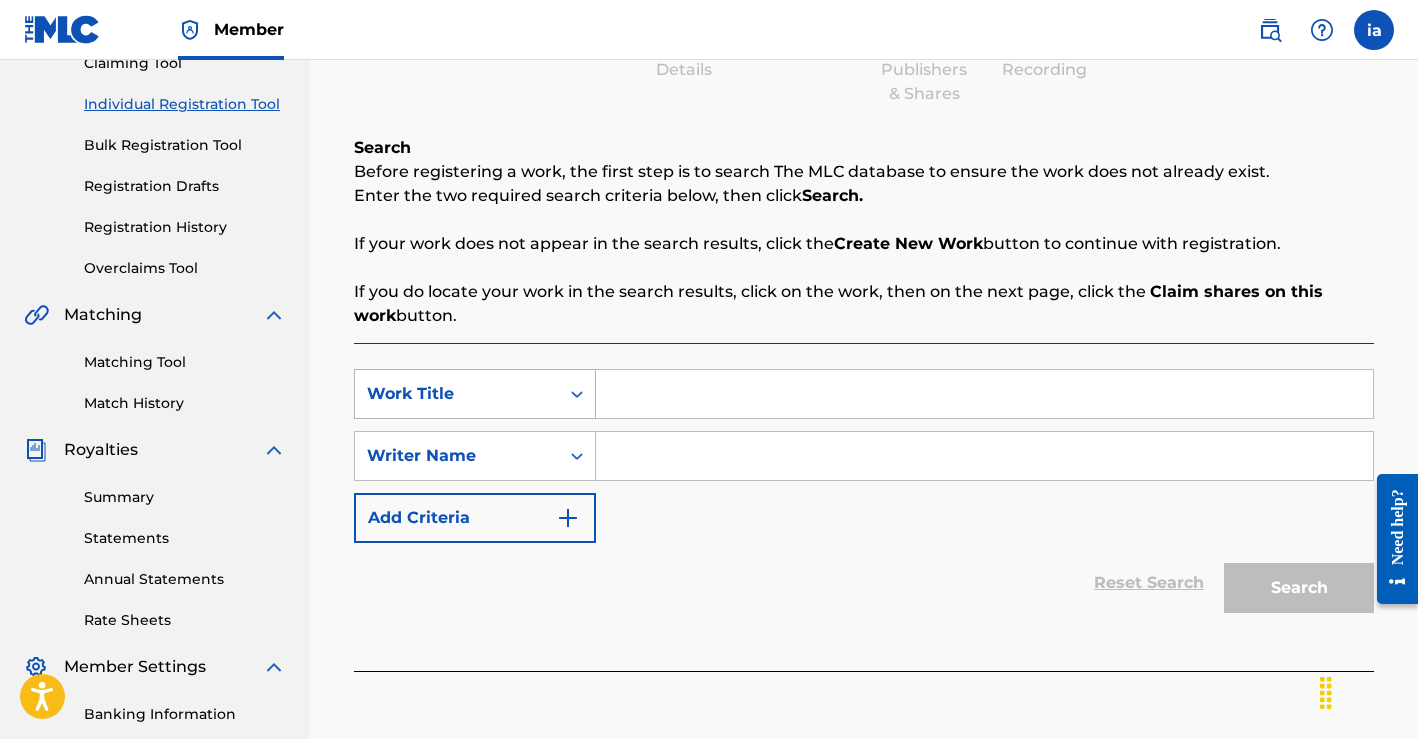 scroll, scrollTop: 241, scrollLeft: 0, axis: vertical 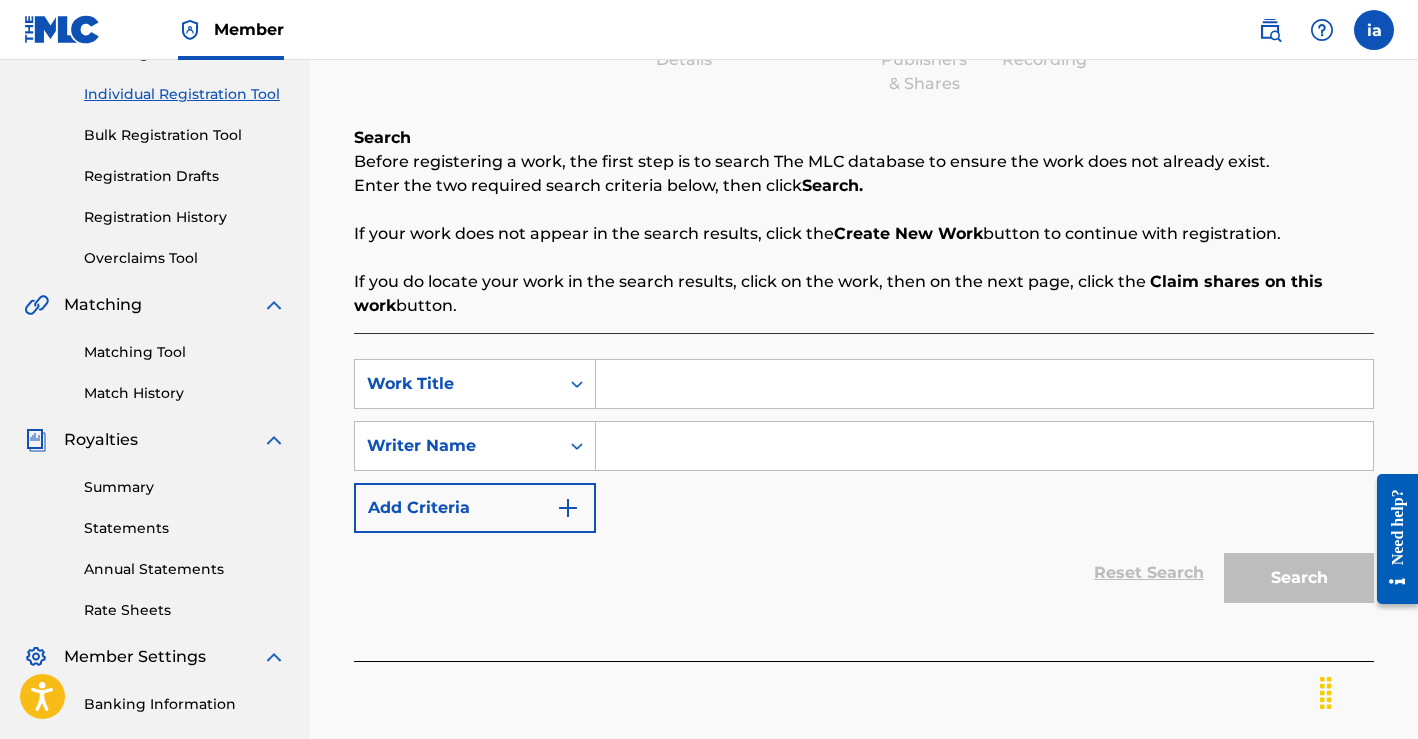 click at bounding box center (984, 384) 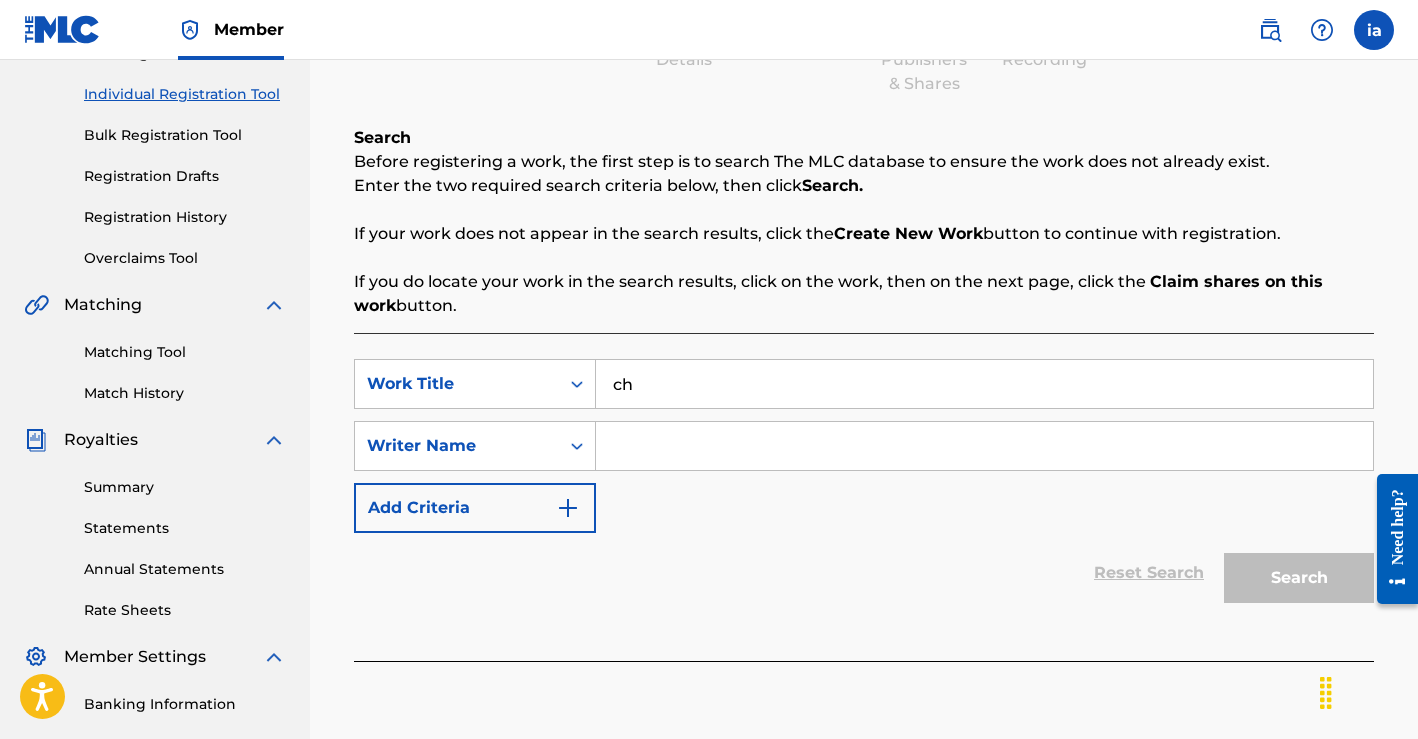 type on "c" 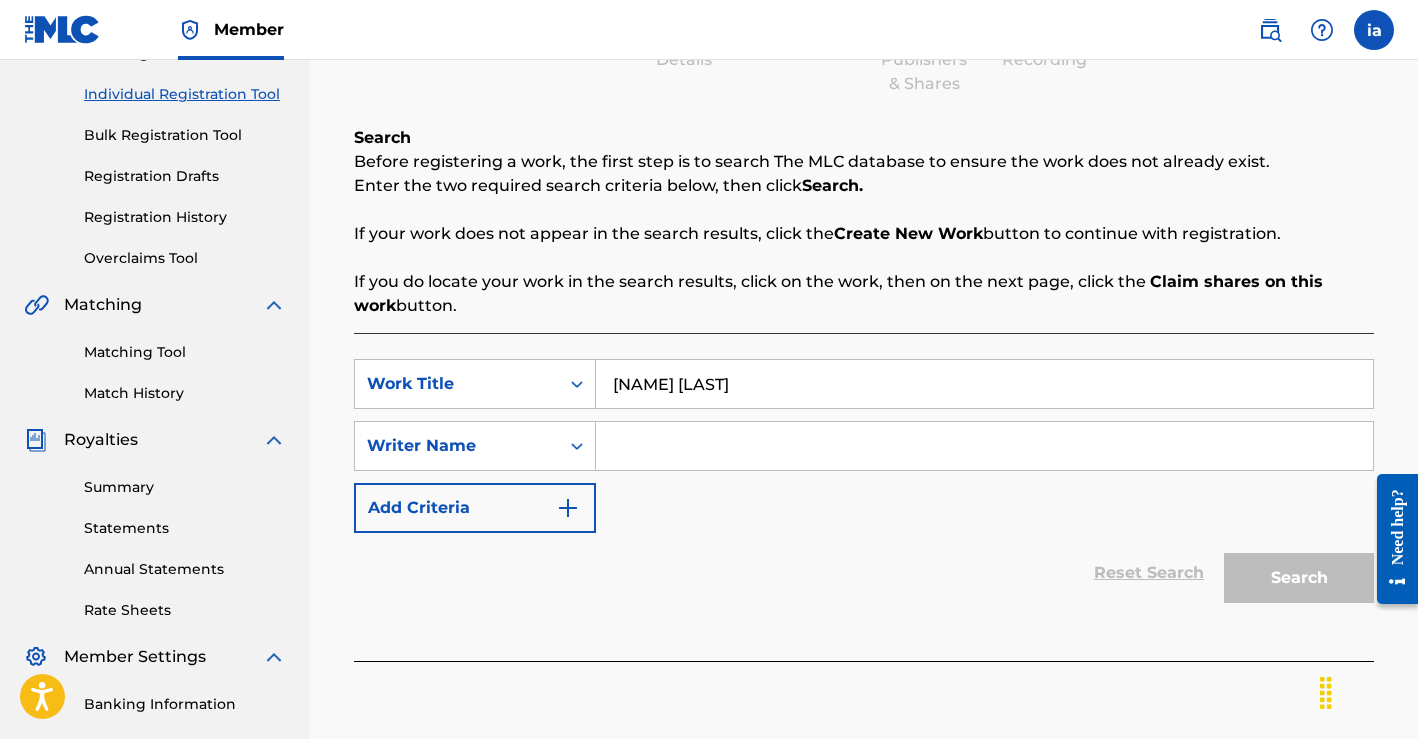 type on "[NAME] [LAST]" 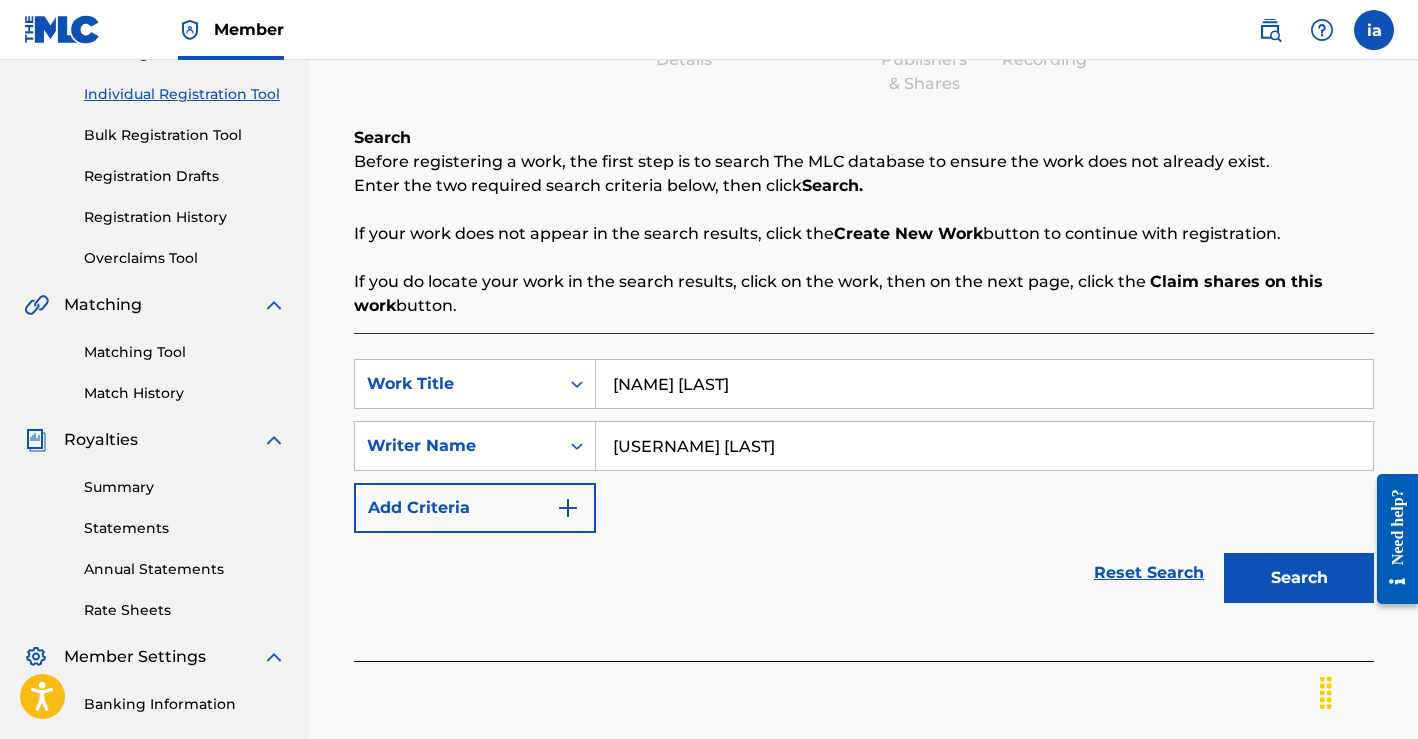 type on "[USERNAME] [LAST]" 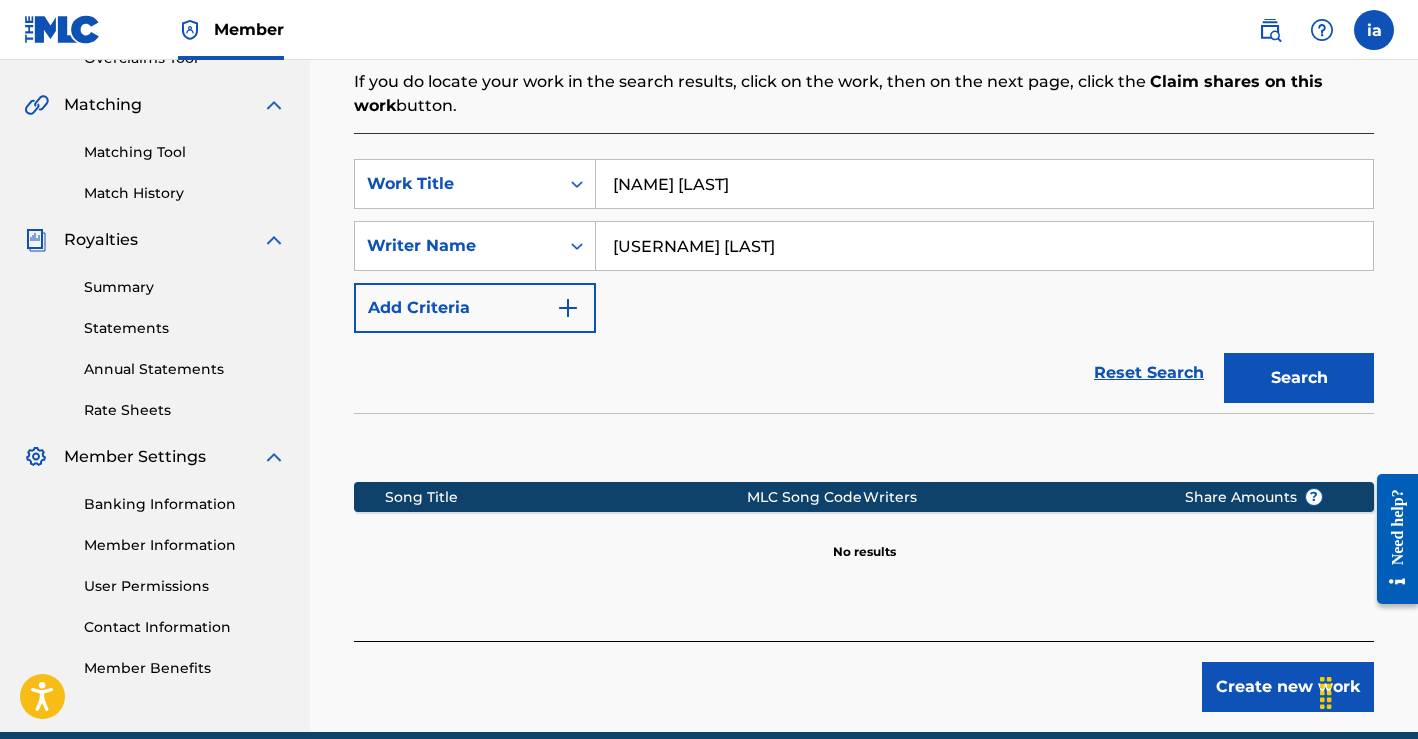 scroll, scrollTop: 406, scrollLeft: 0, axis: vertical 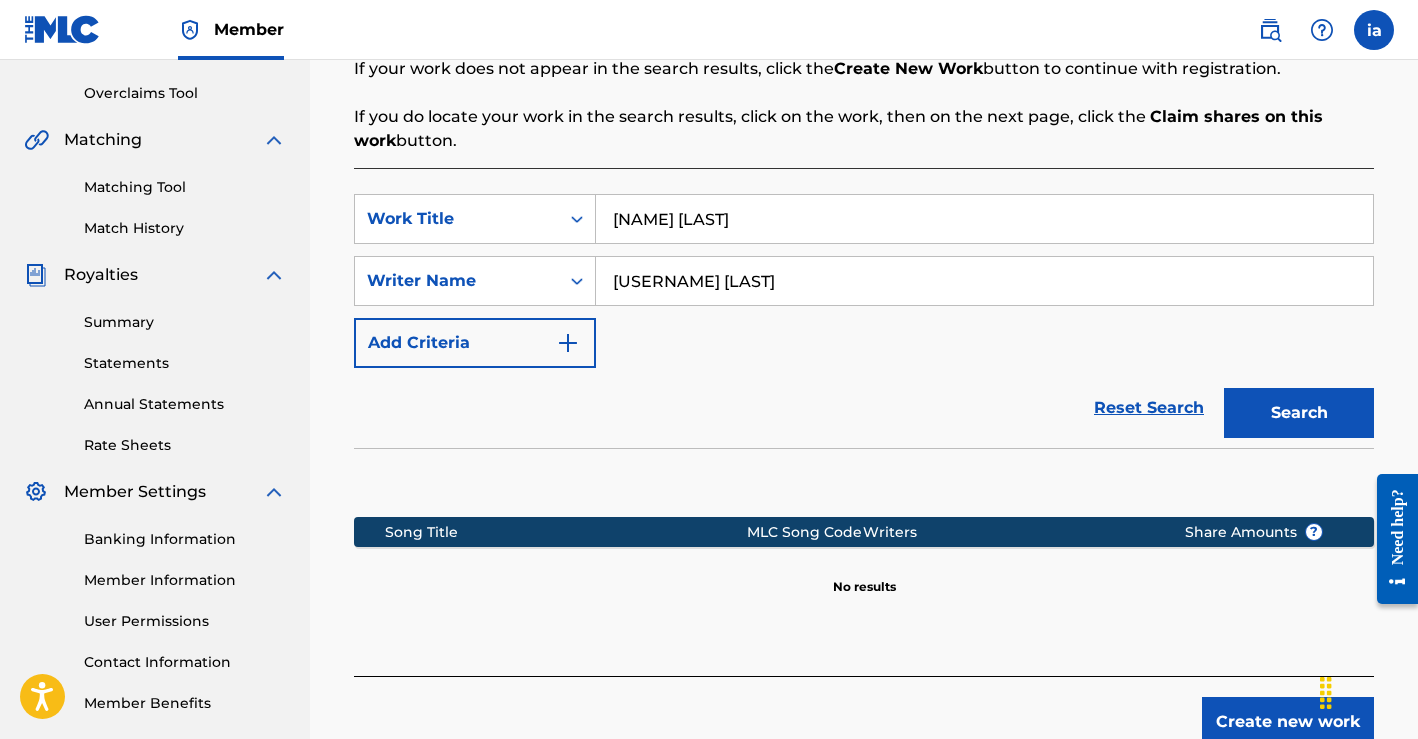 click on "[USERNAME] [LAST]" at bounding box center (984, 281) 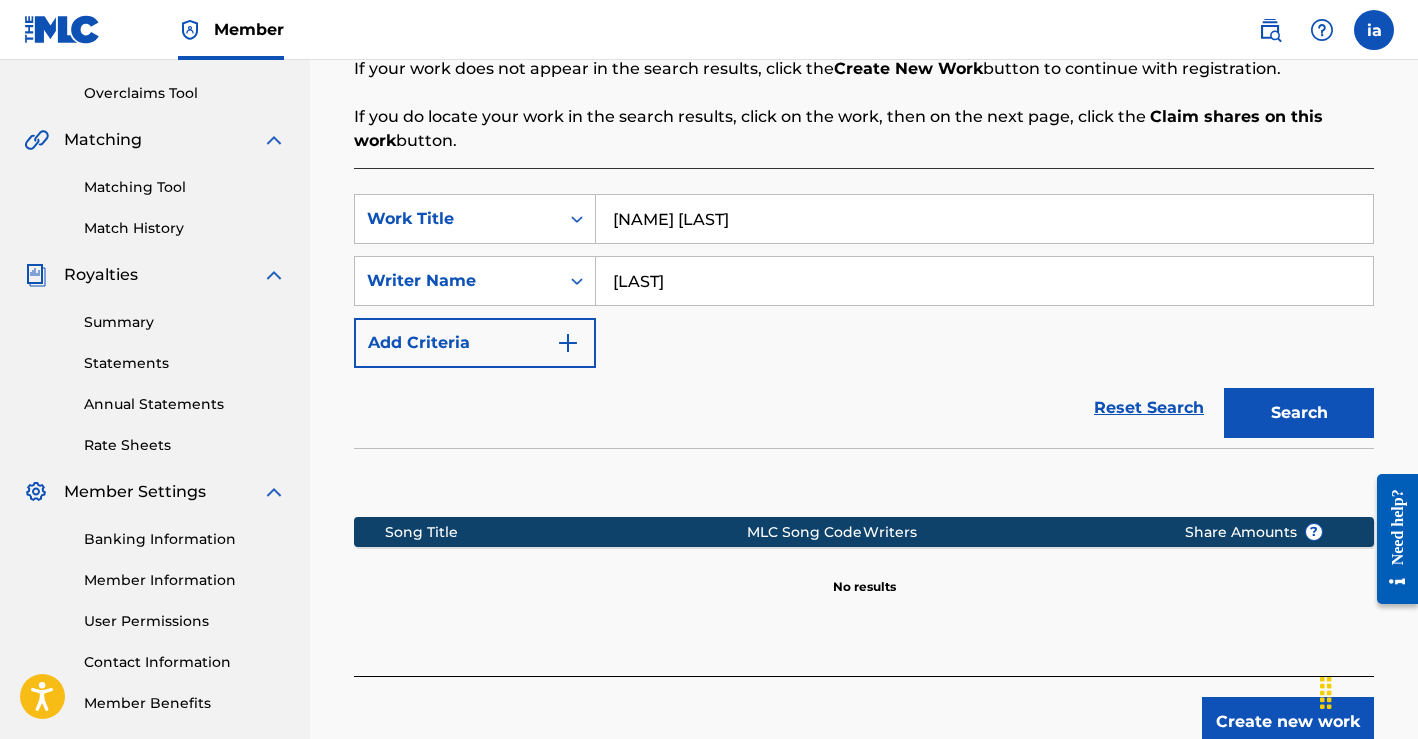 type on "[LAST]" 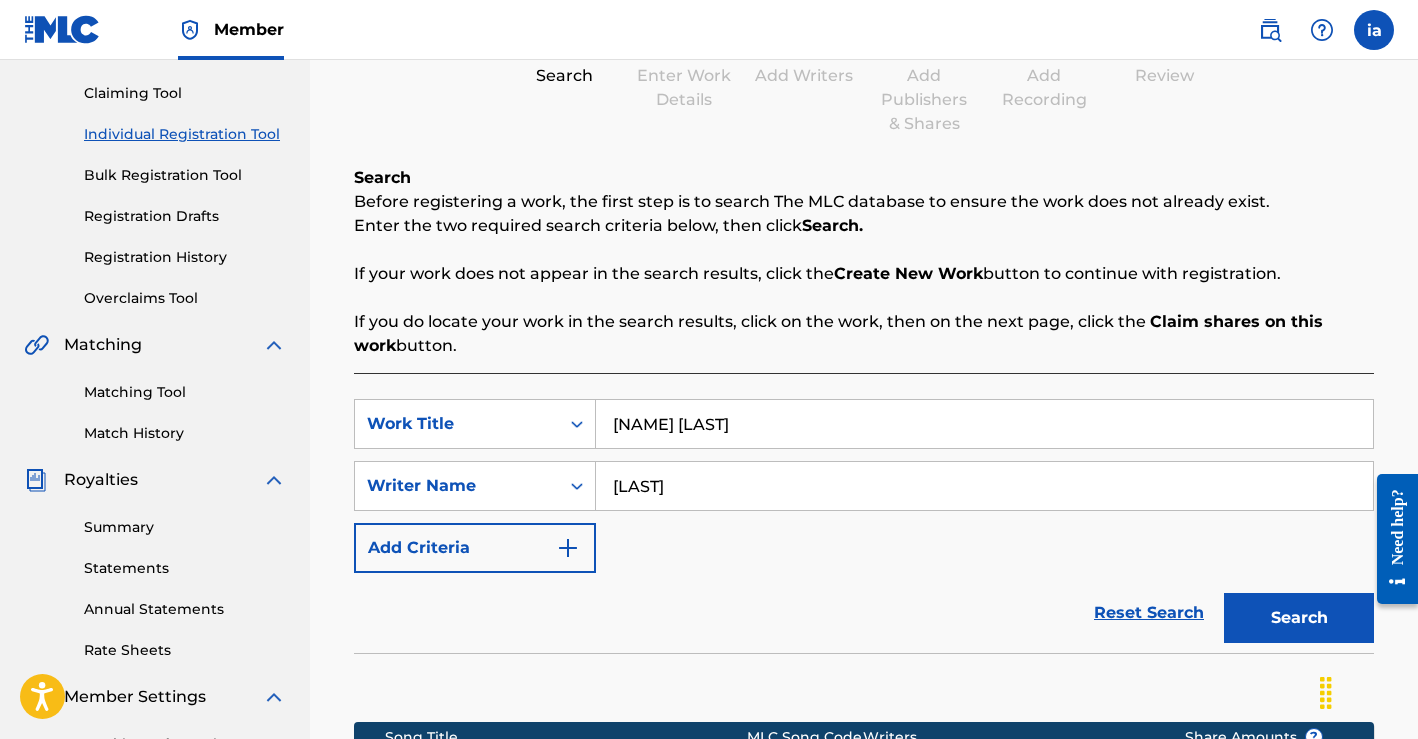scroll, scrollTop: 210, scrollLeft: 0, axis: vertical 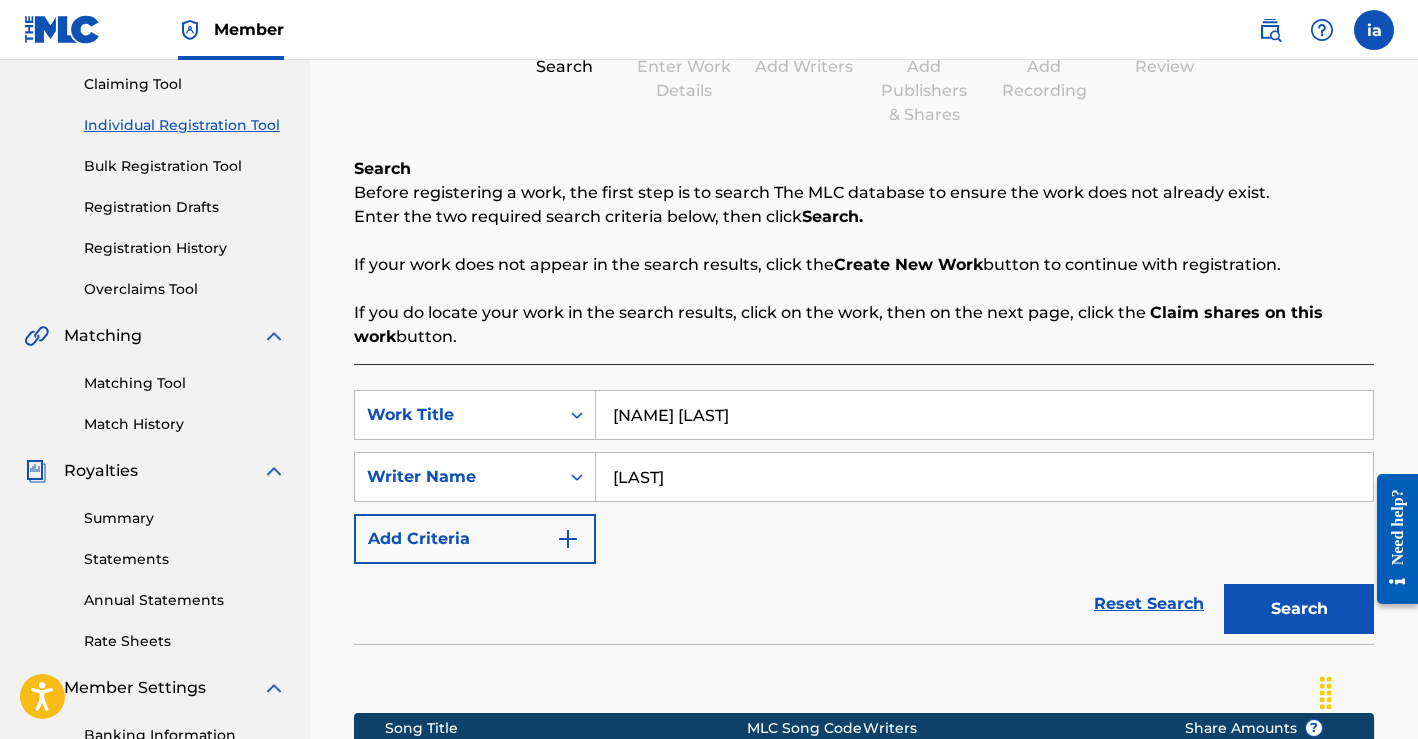 click at bounding box center [568, 539] 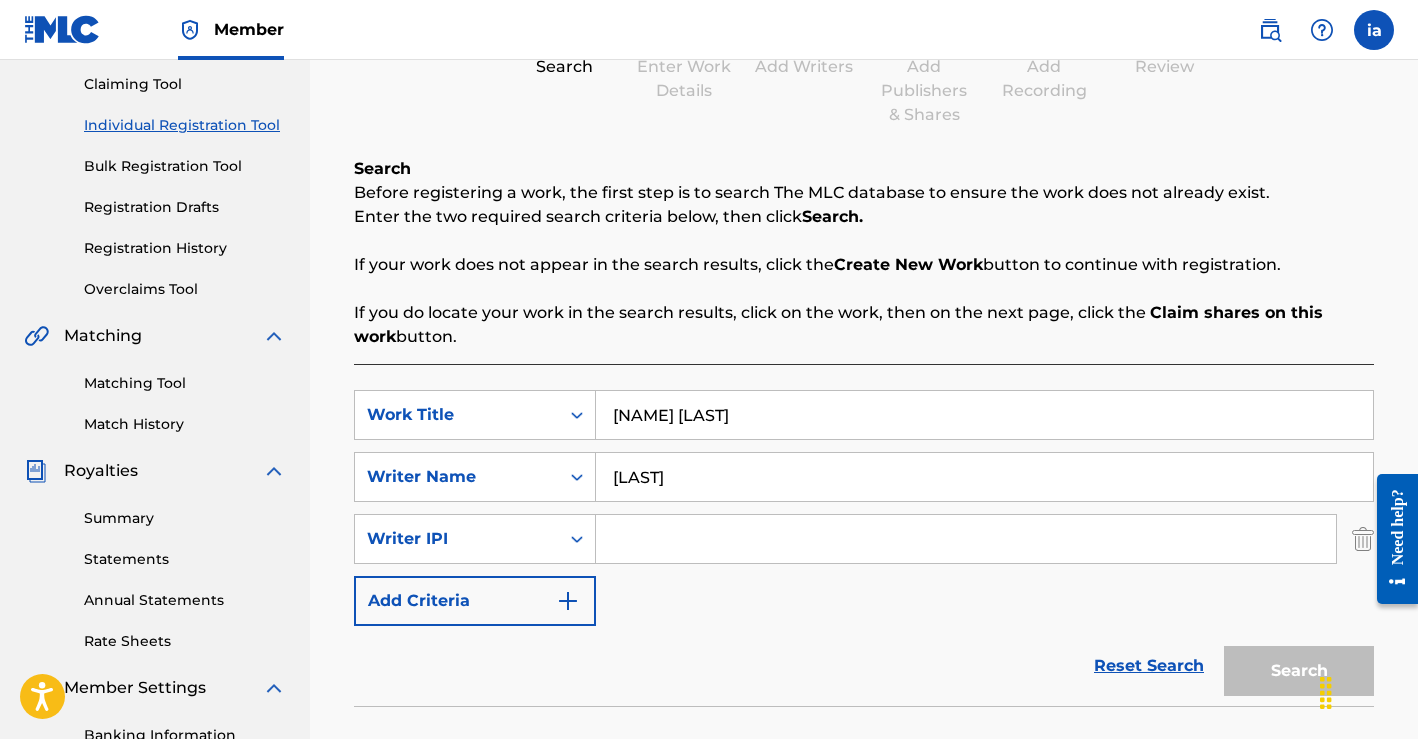 click at bounding box center (966, 539) 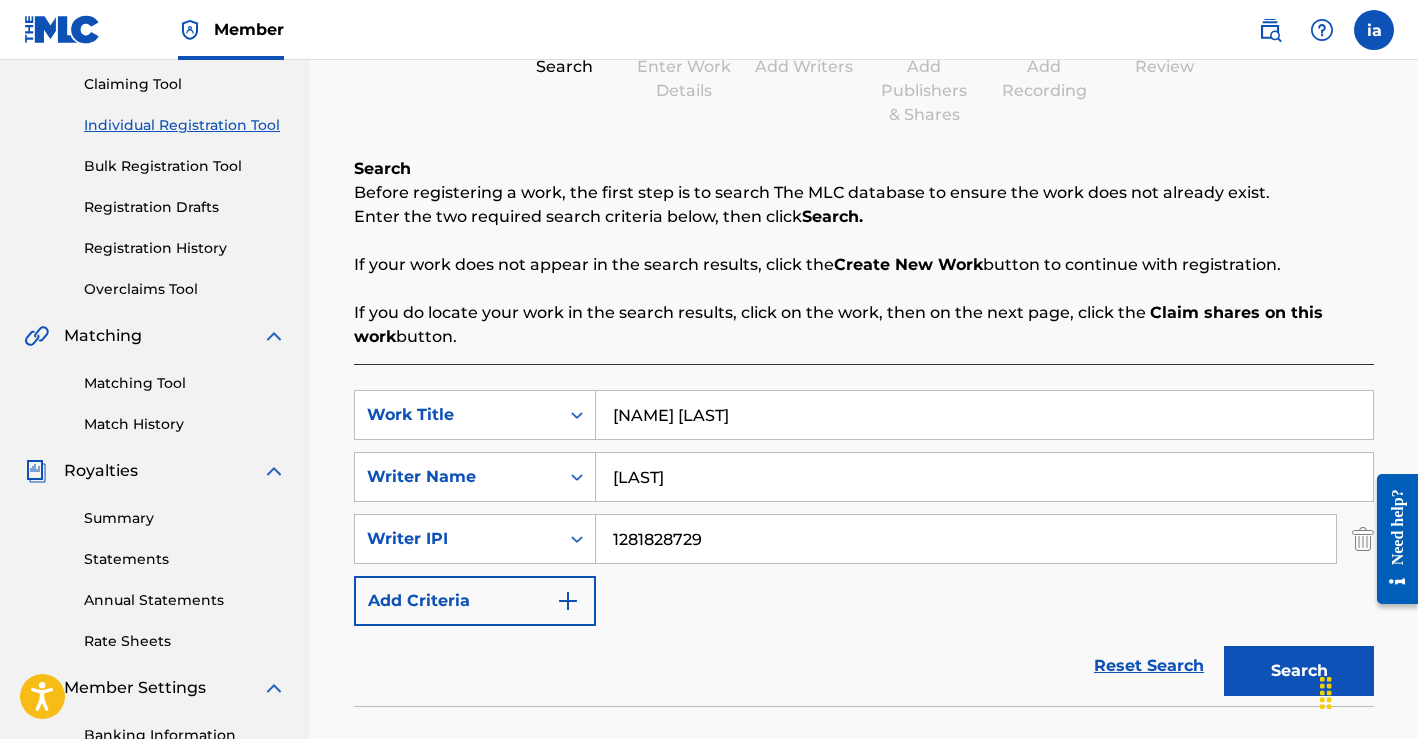 type on "1281828729" 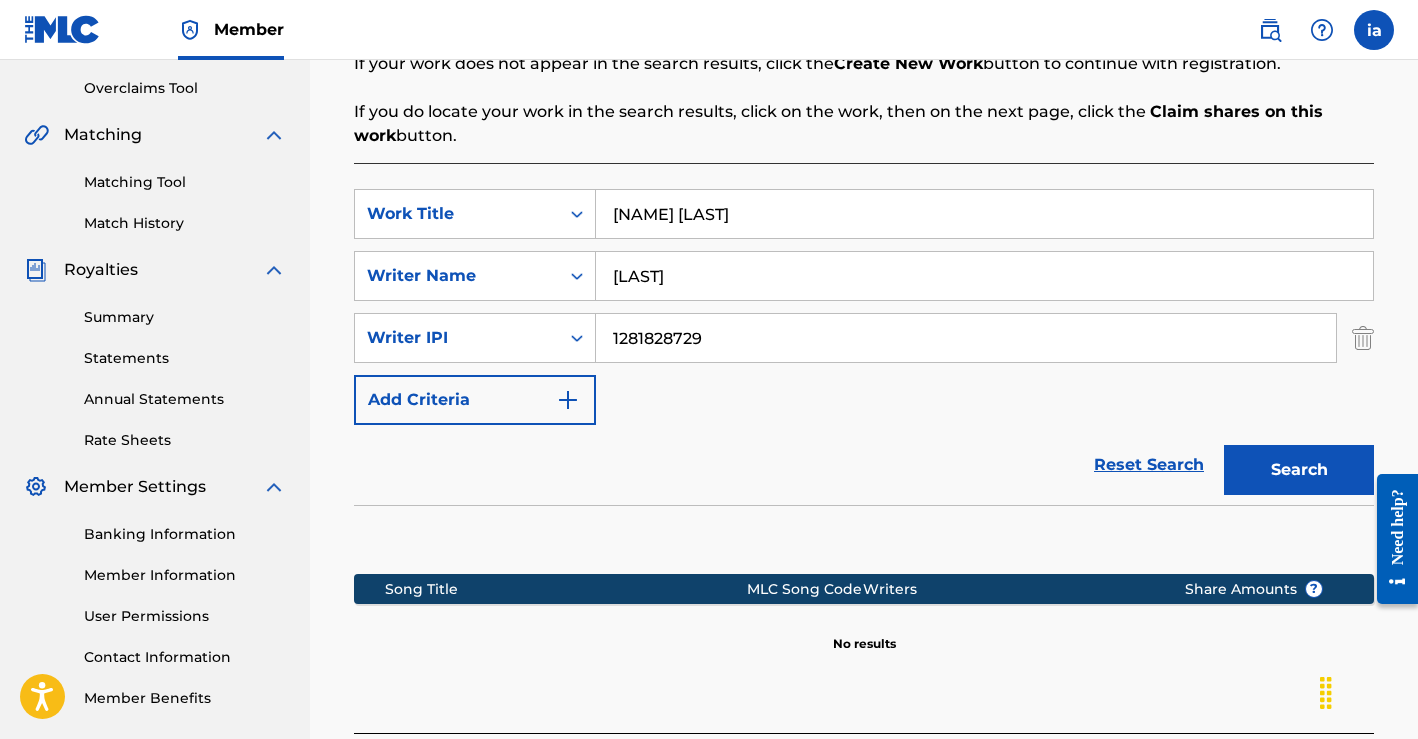 scroll, scrollTop: 413, scrollLeft: 0, axis: vertical 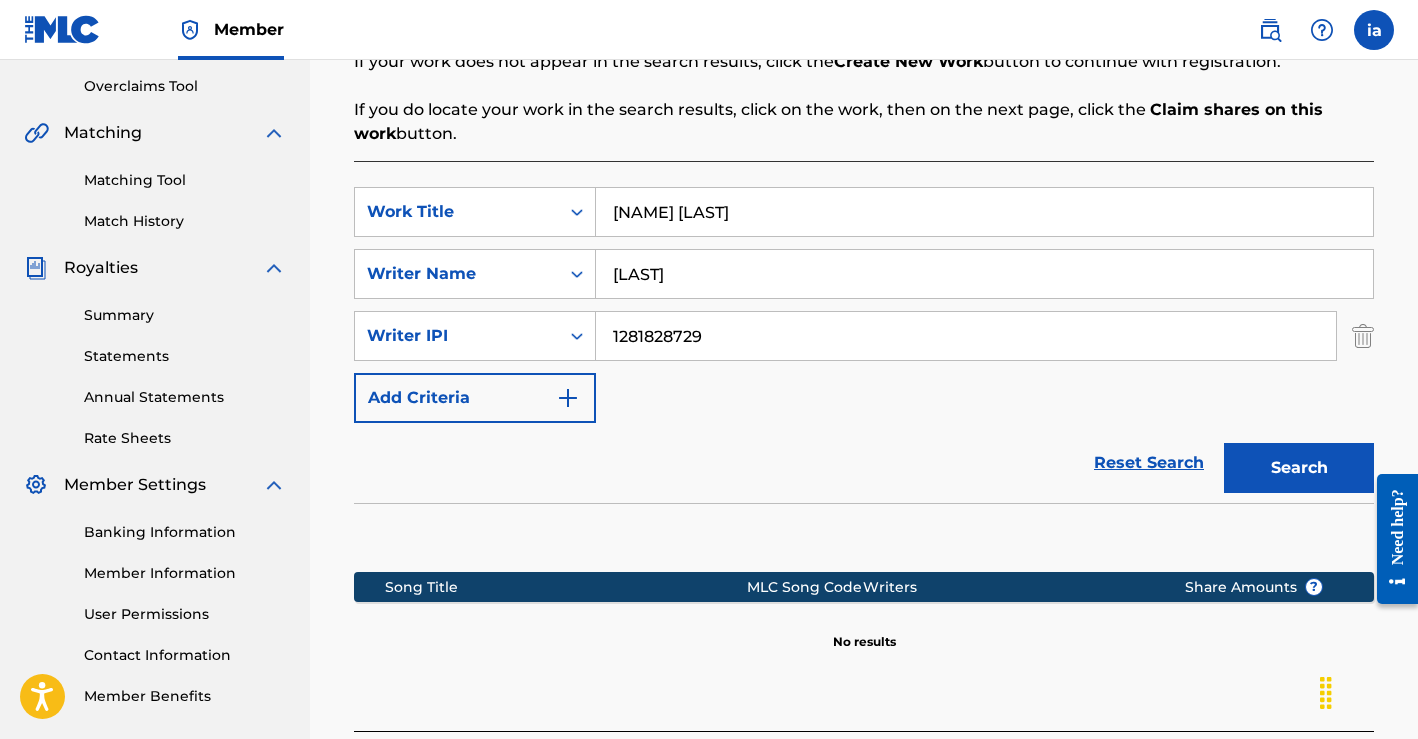 click on "[LAST]" at bounding box center (984, 274) 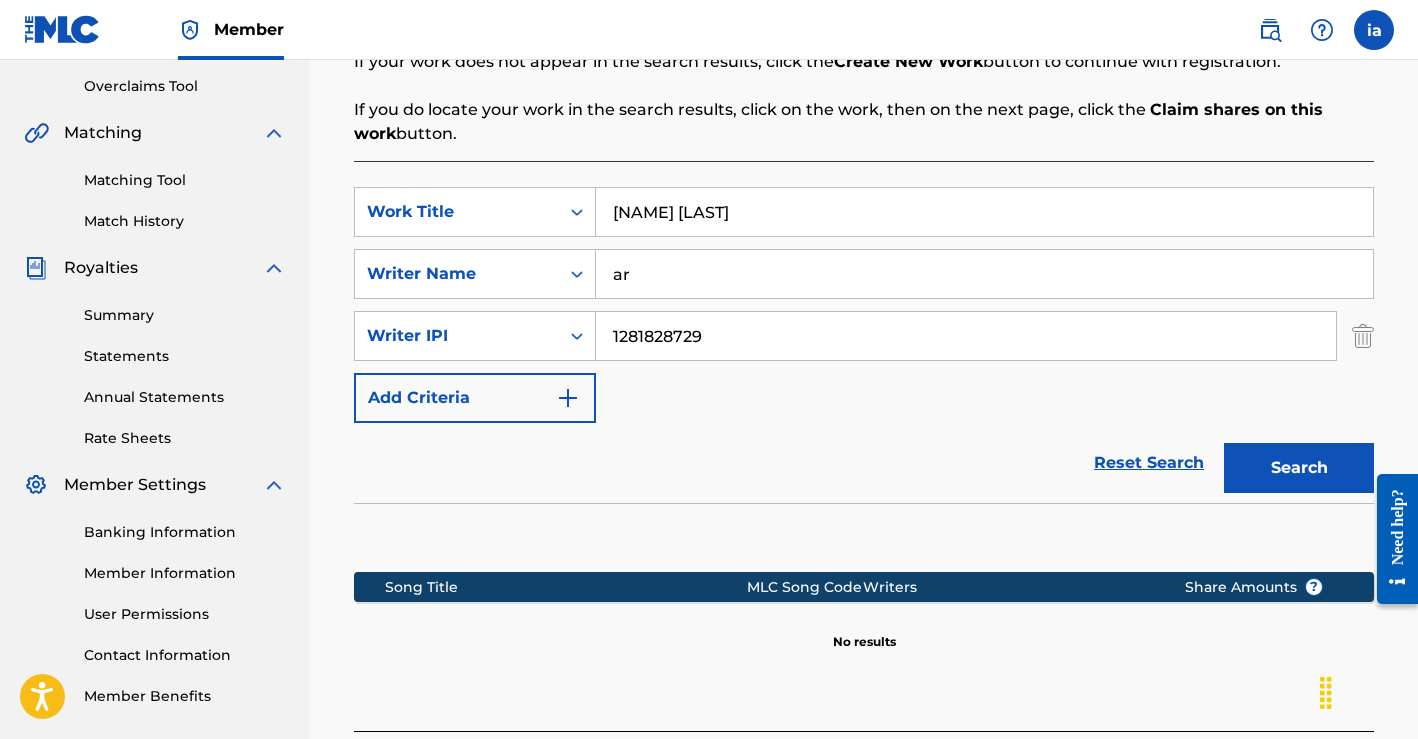 type on "a" 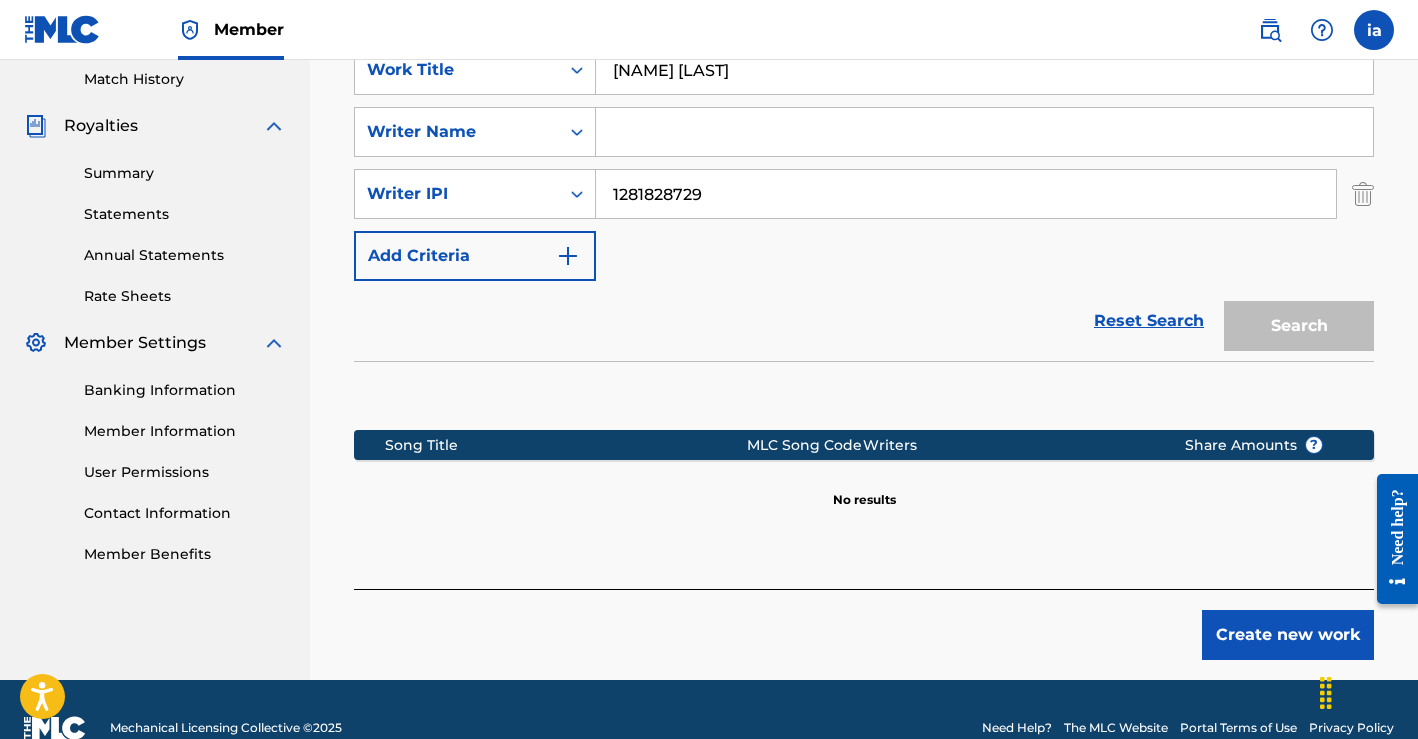 scroll, scrollTop: 557, scrollLeft: 0, axis: vertical 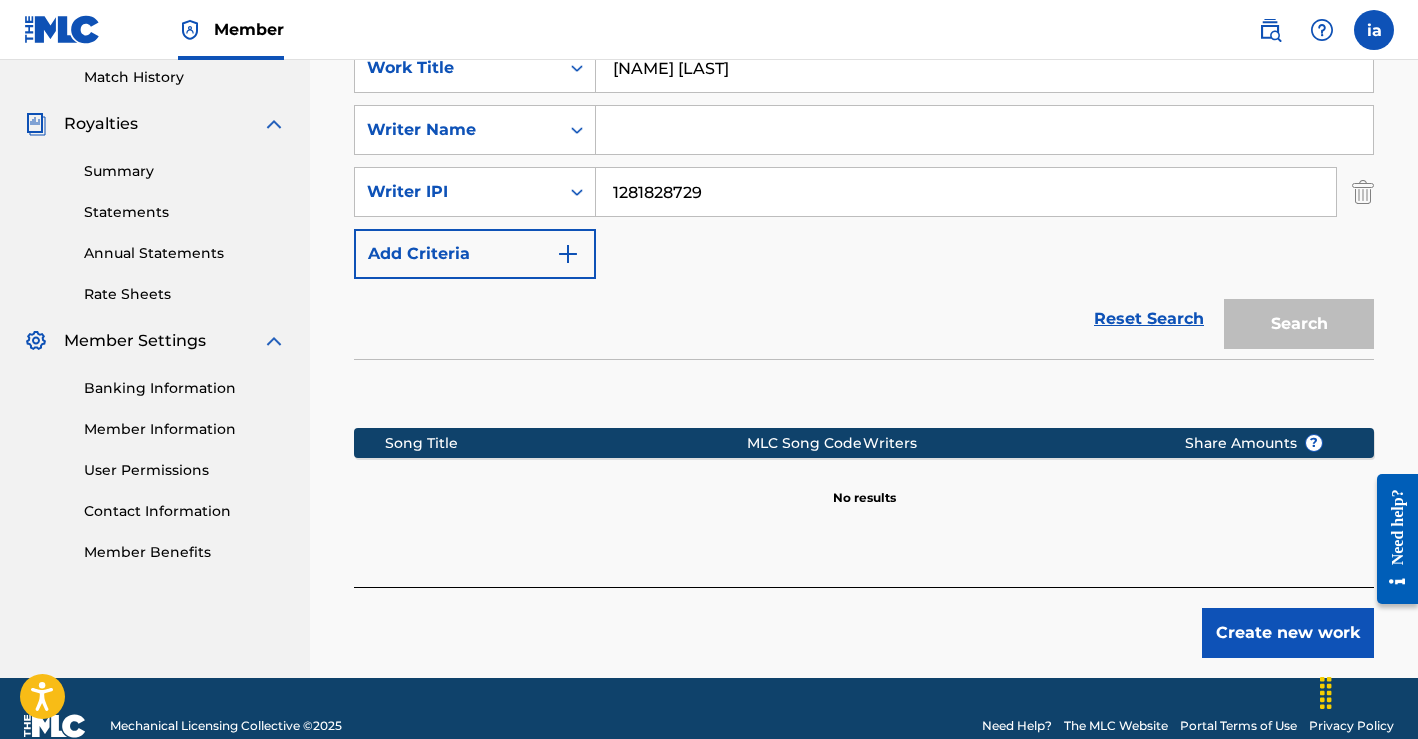 type 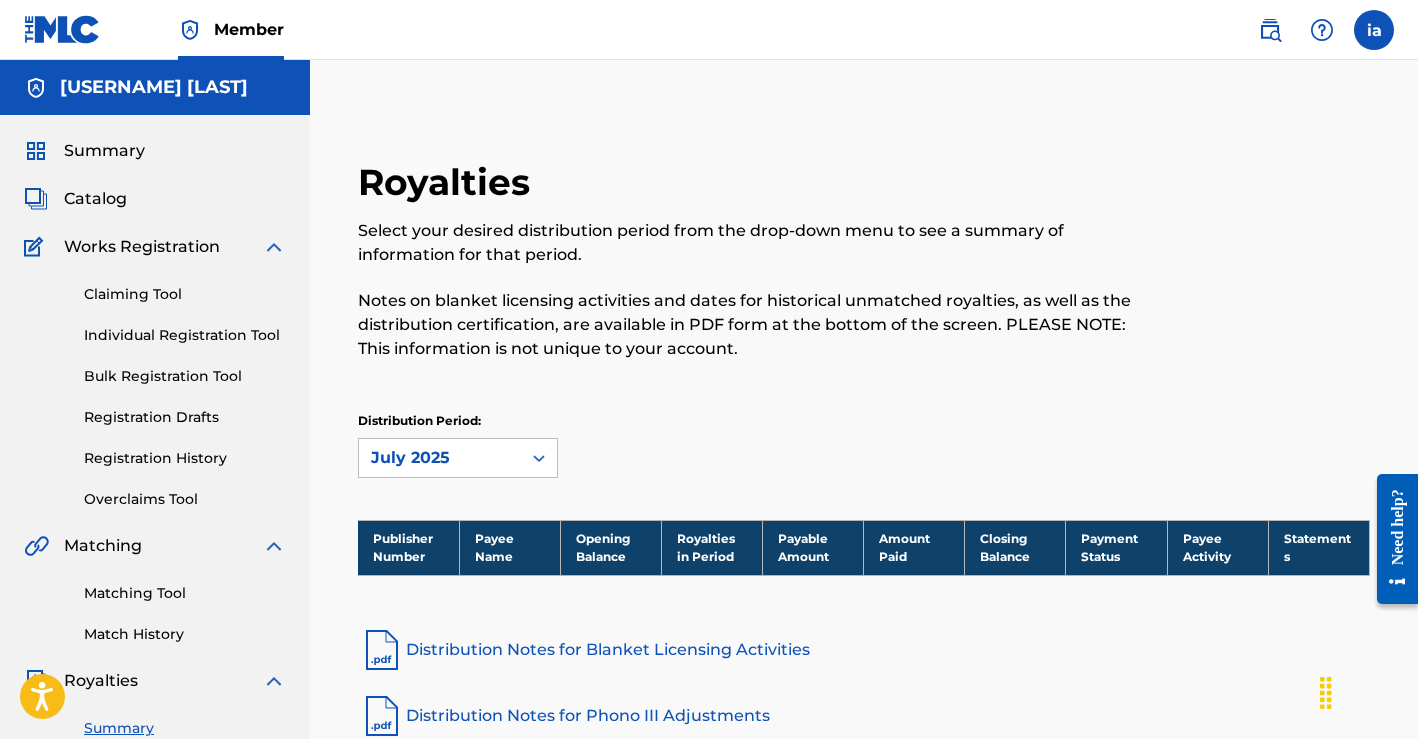 scroll, scrollTop: 0, scrollLeft: 0, axis: both 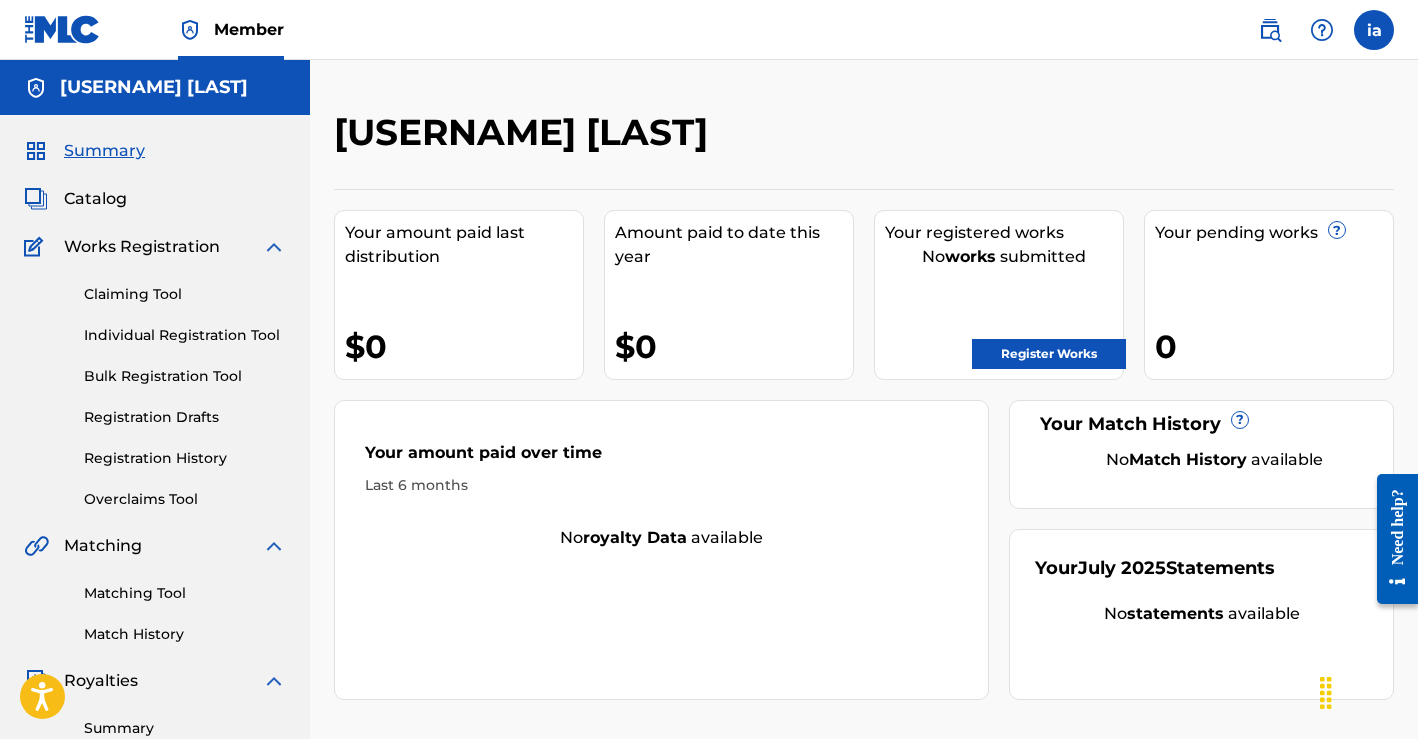 click on "Register Works" at bounding box center [1049, 354] 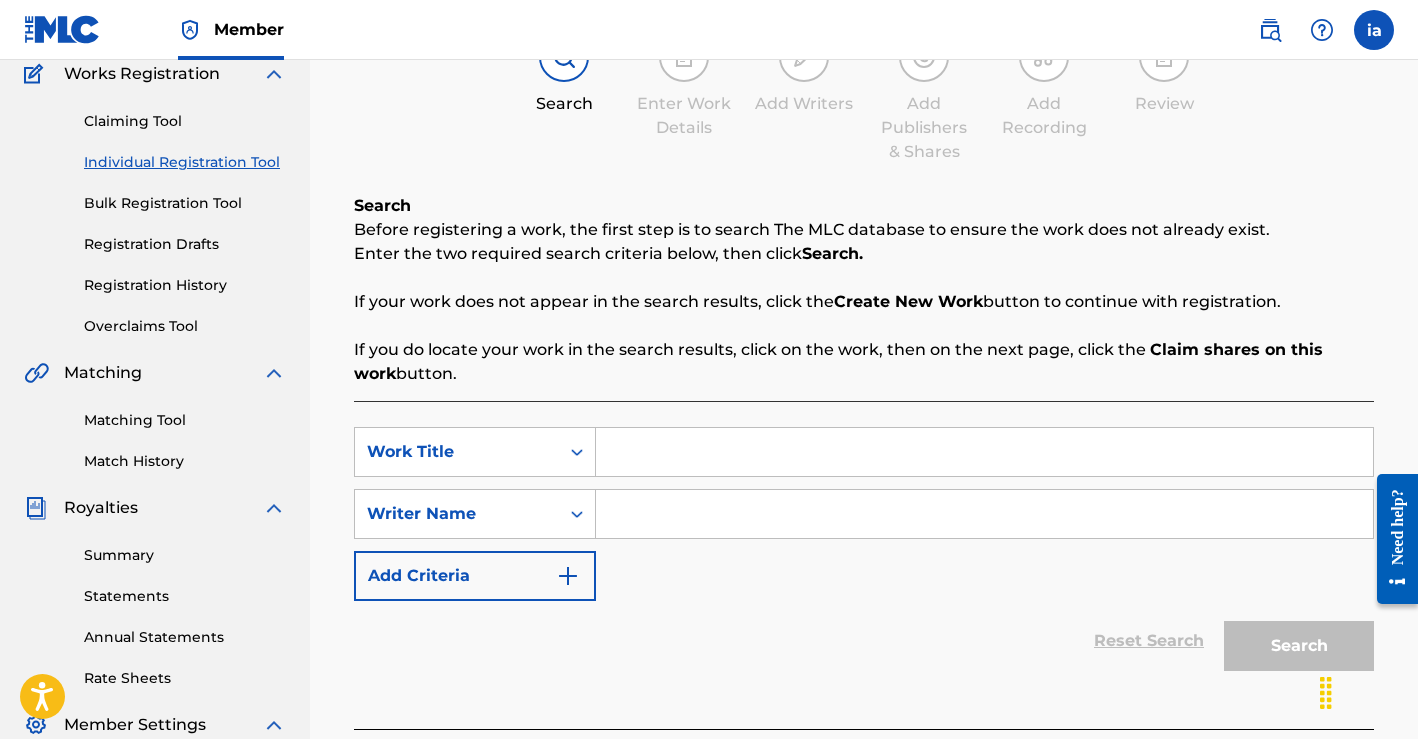 scroll, scrollTop: 190, scrollLeft: 0, axis: vertical 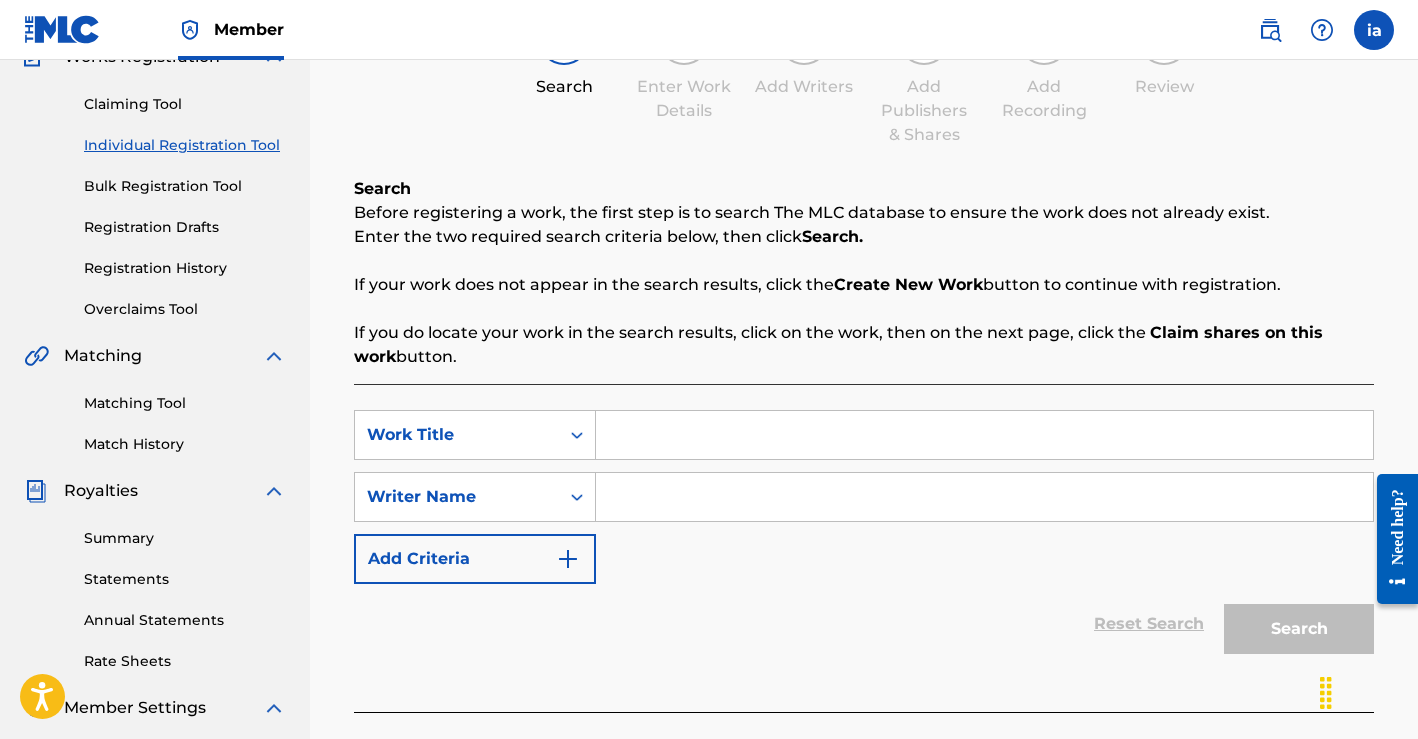 click at bounding box center [984, 435] 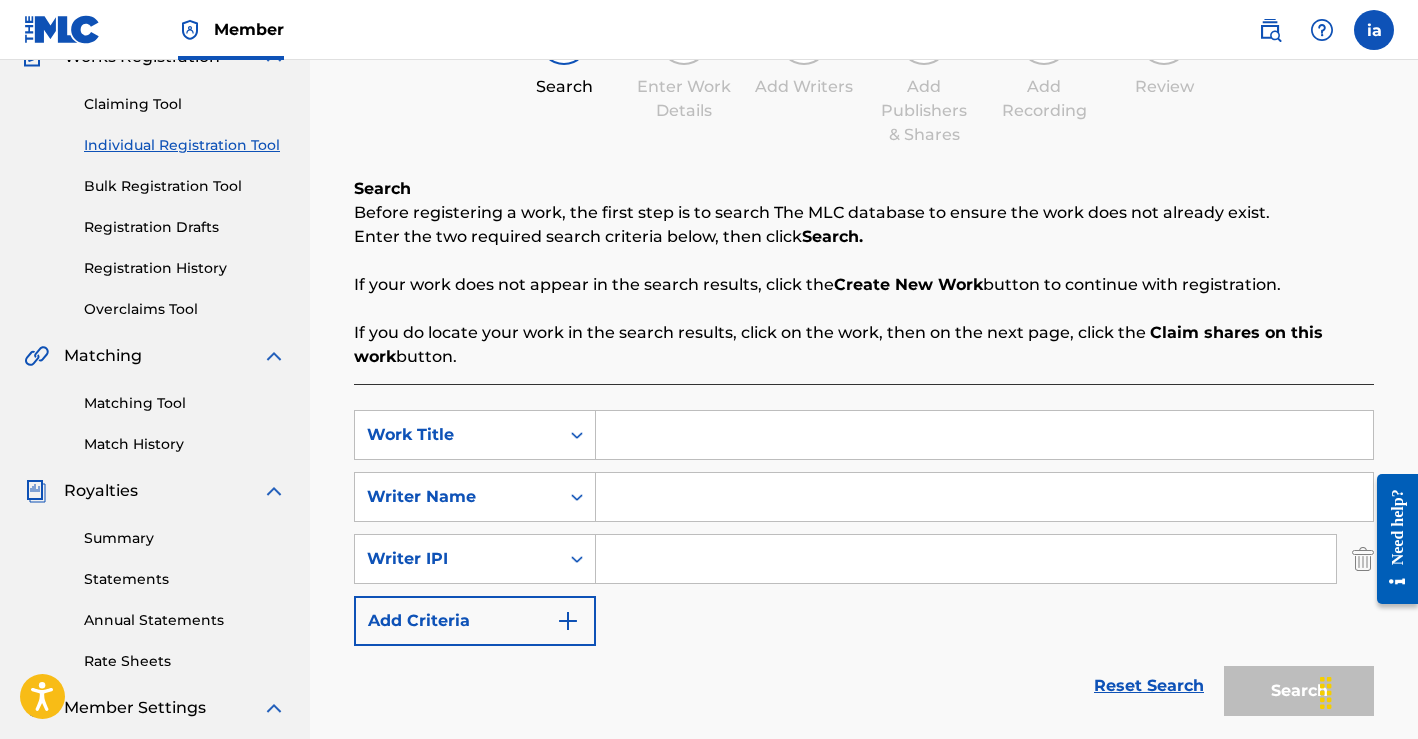 click at bounding box center (966, 559) 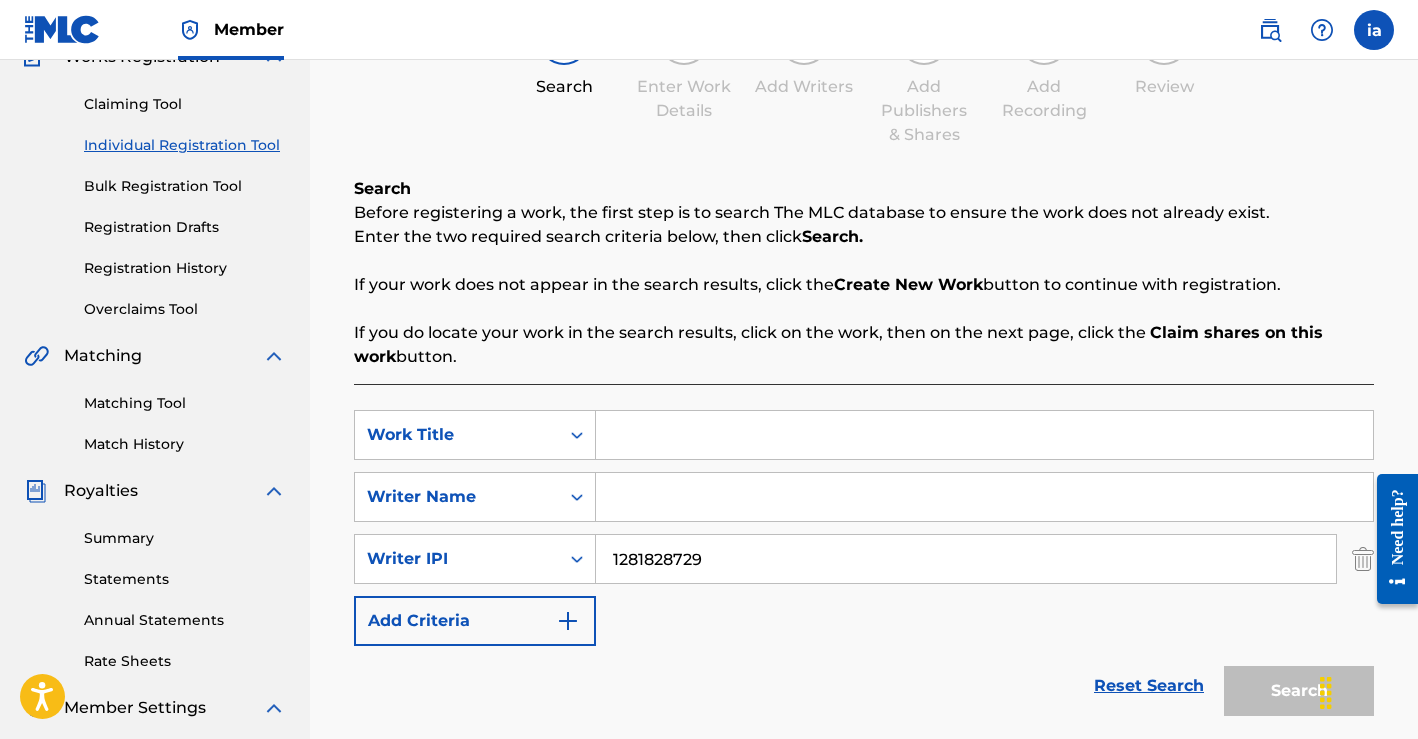 type on "1281828729" 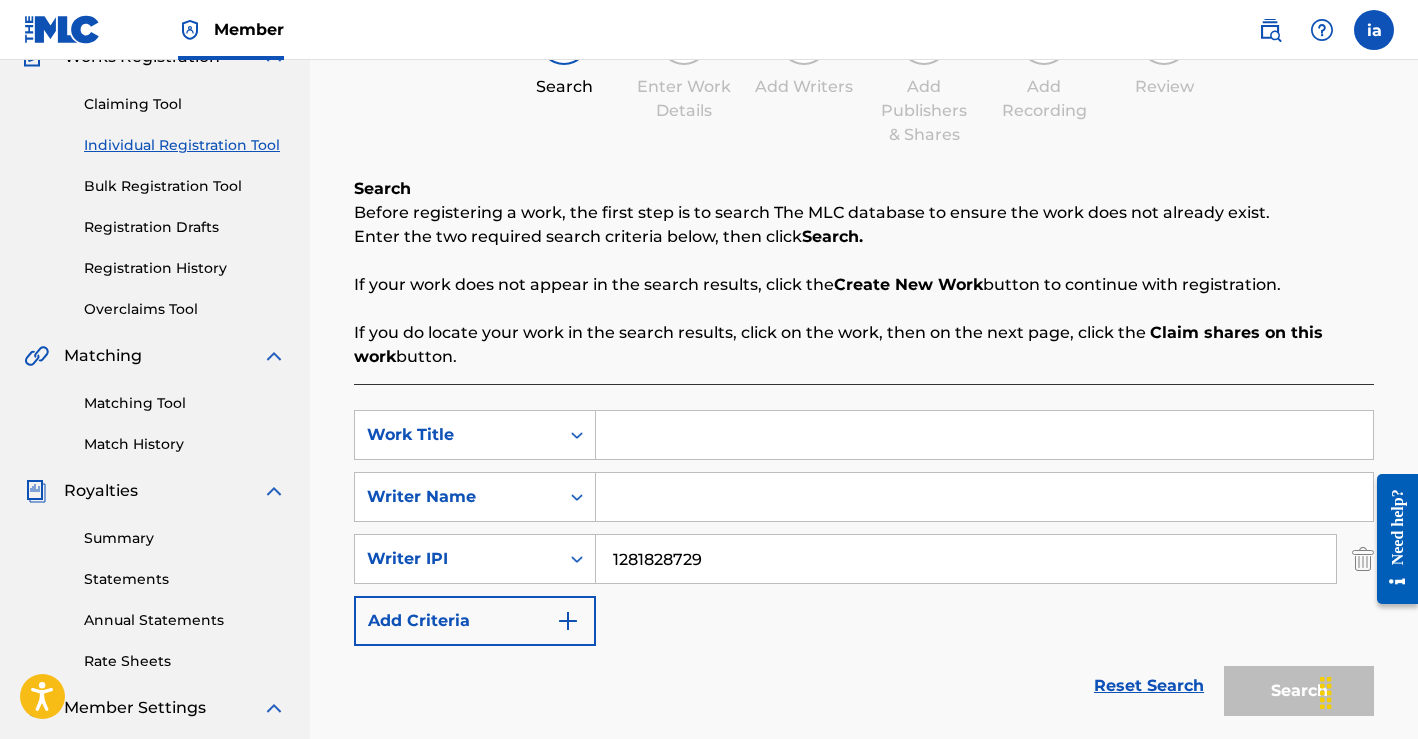 click on "Need help?" at bounding box center (1397, 526) 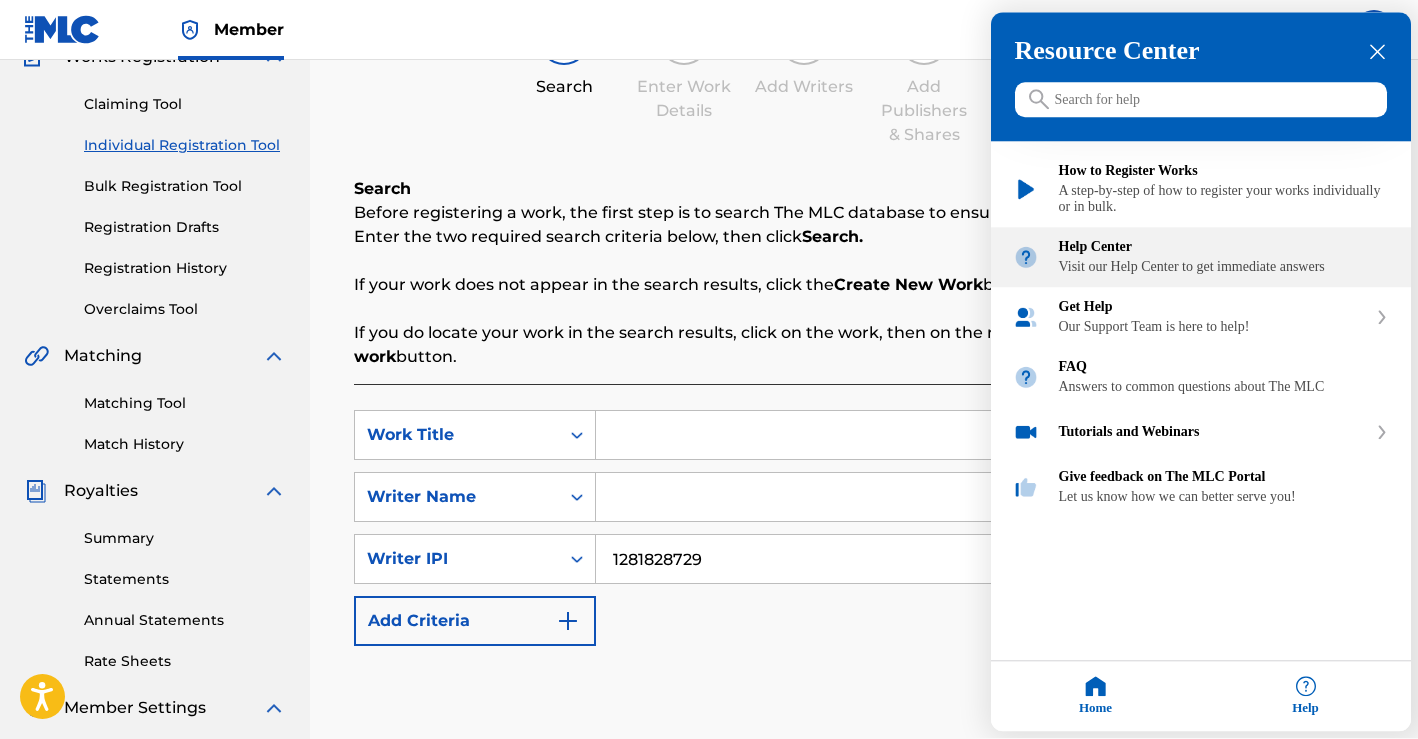 click on "Help Center" at bounding box center [1224, 248] 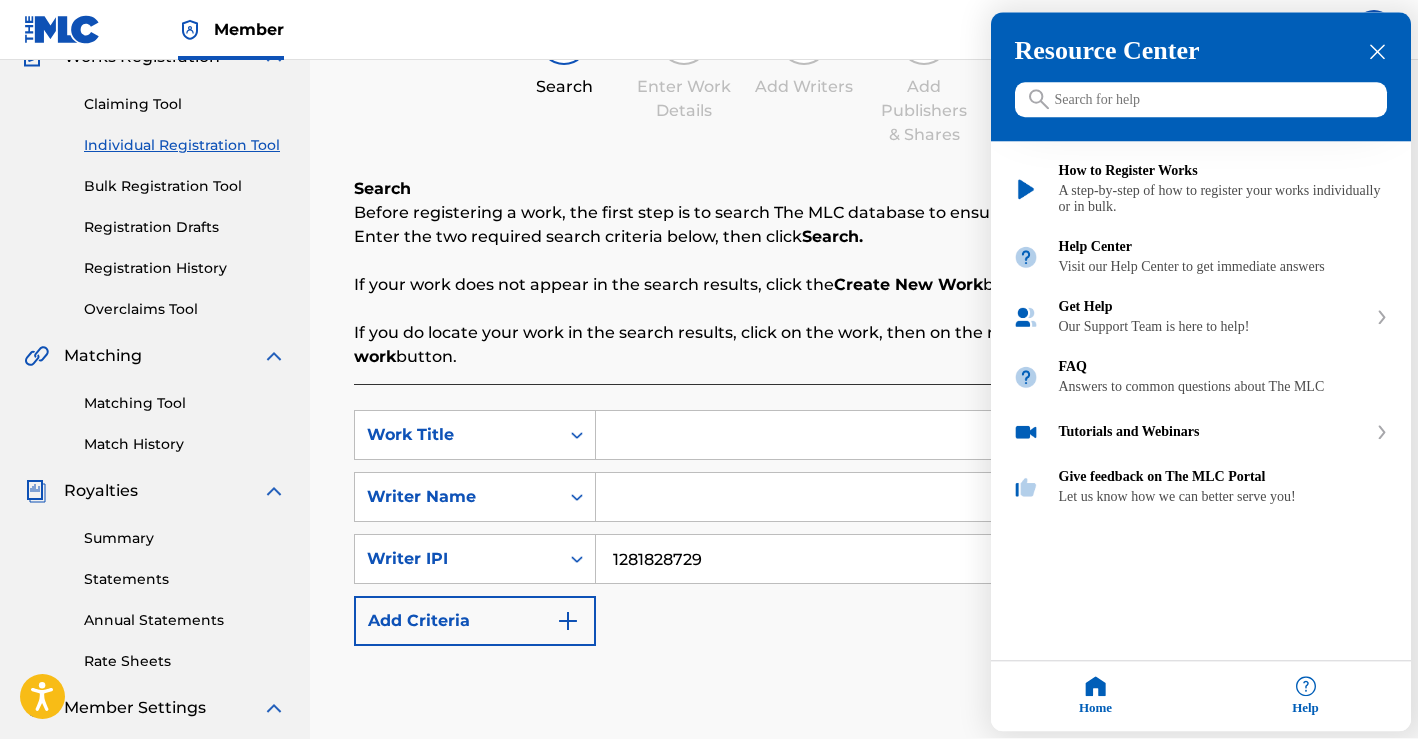 click at bounding box center (709, 369) 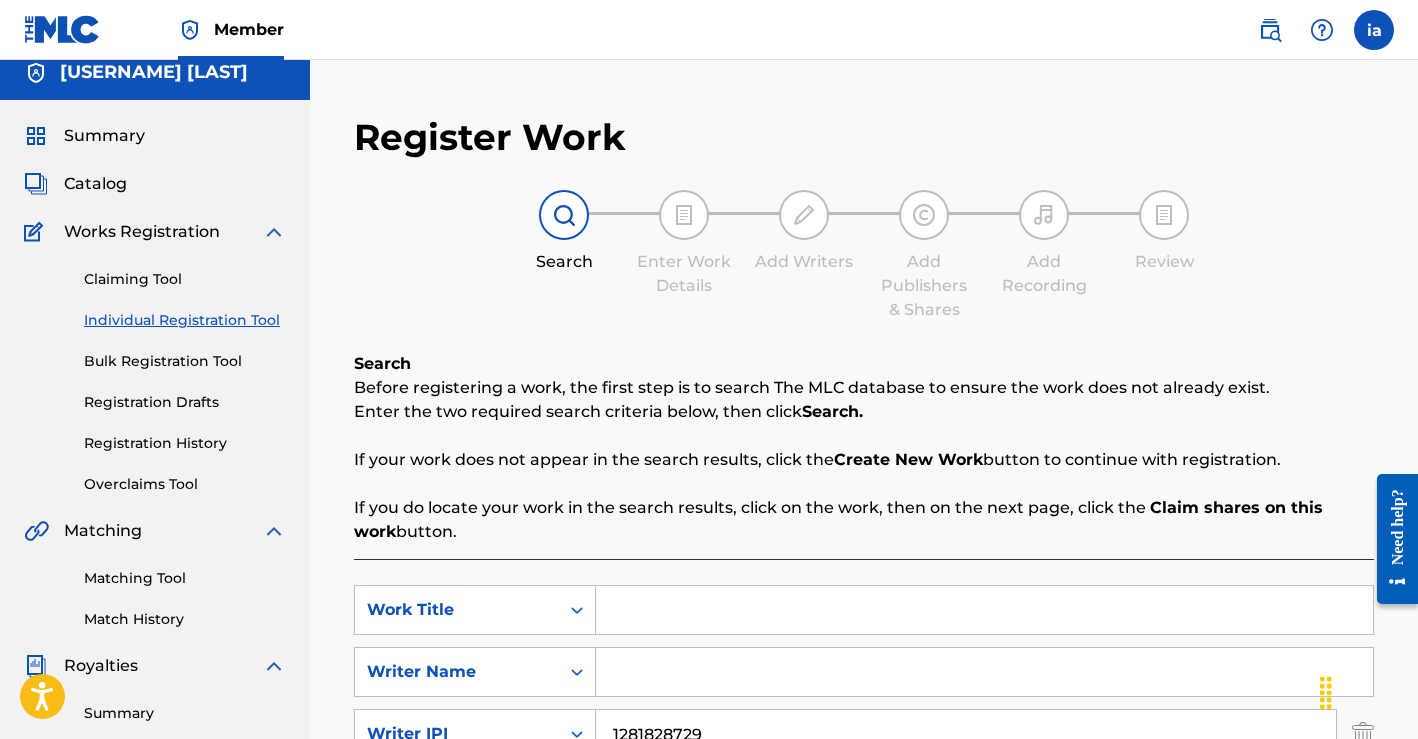 scroll, scrollTop: 0, scrollLeft: 0, axis: both 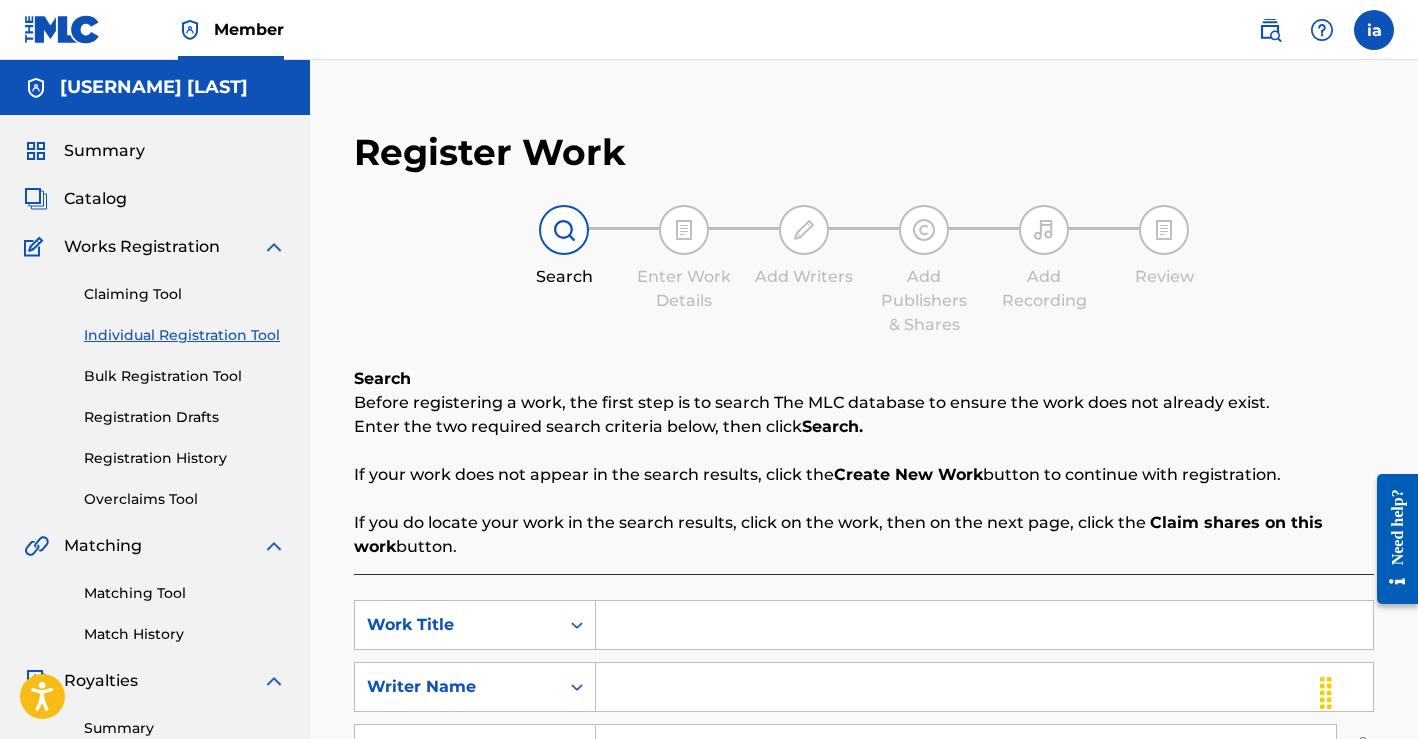 click on "Individual Registration Tool" at bounding box center [185, 335] 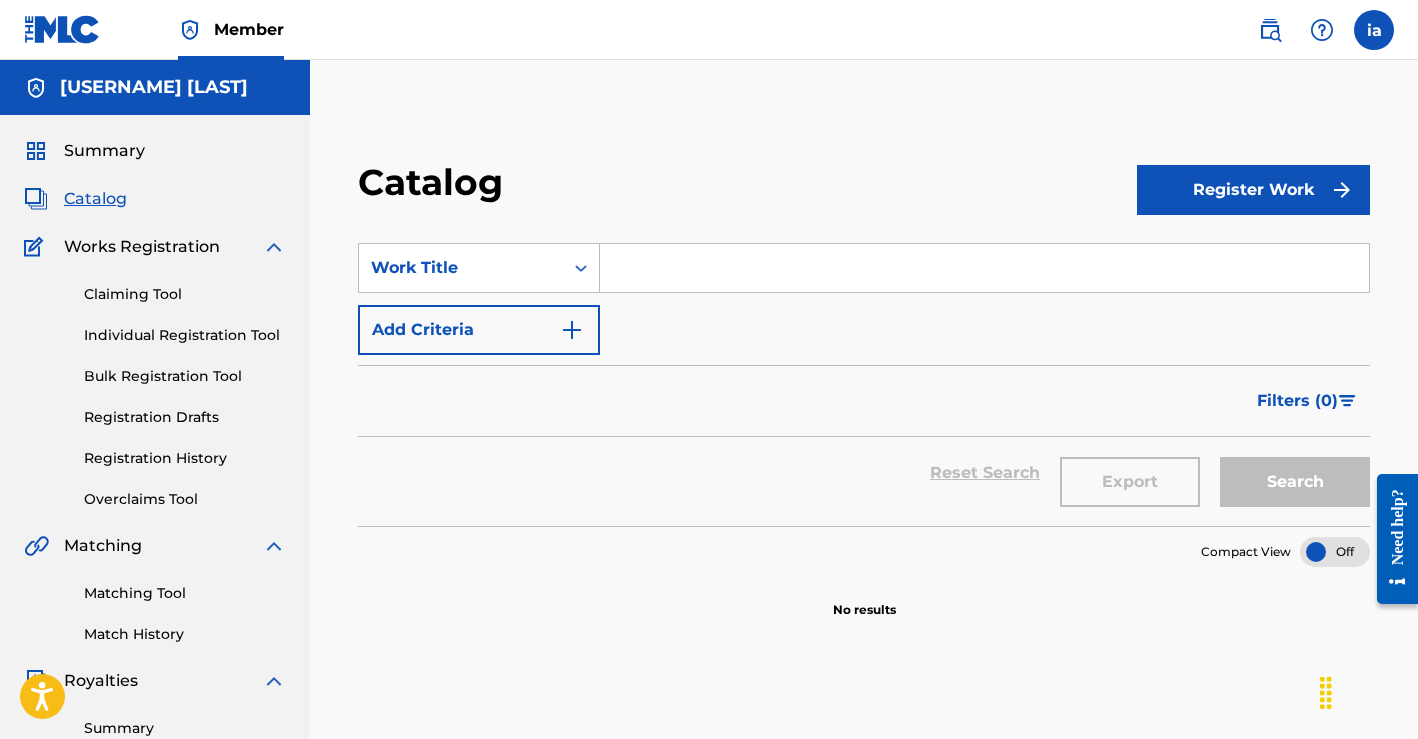 click on "Register Work" at bounding box center (1253, 190) 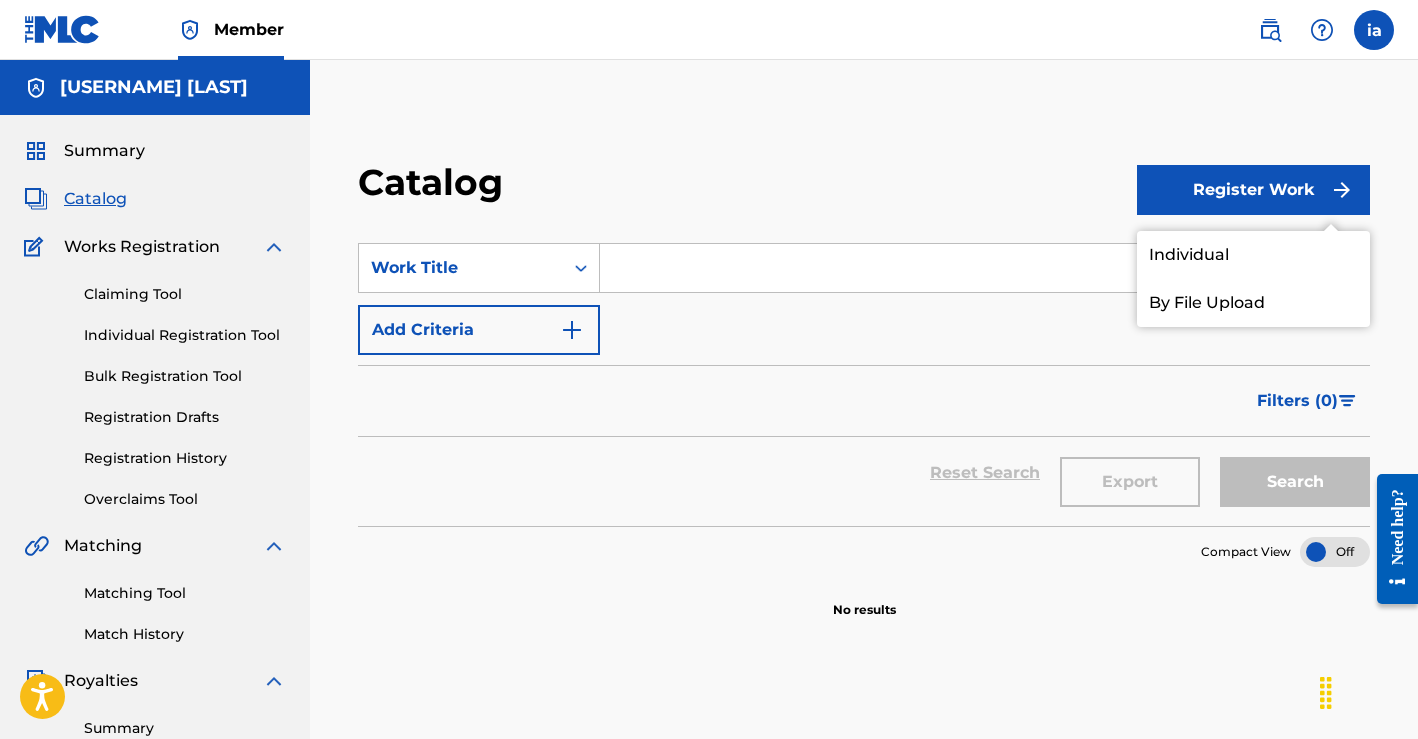 click on "By File Upload" at bounding box center [1253, 303] 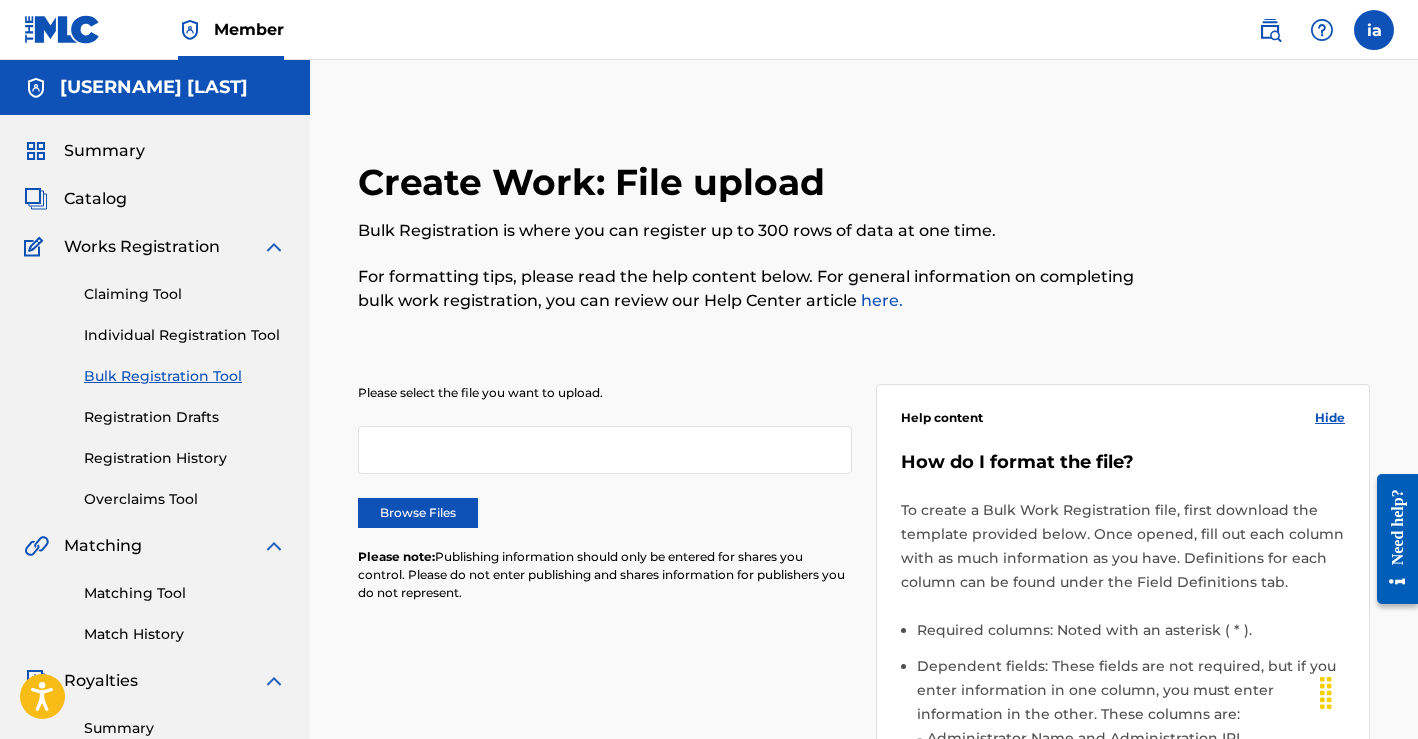 click on "Browse Files" at bounding box center (418, 513) 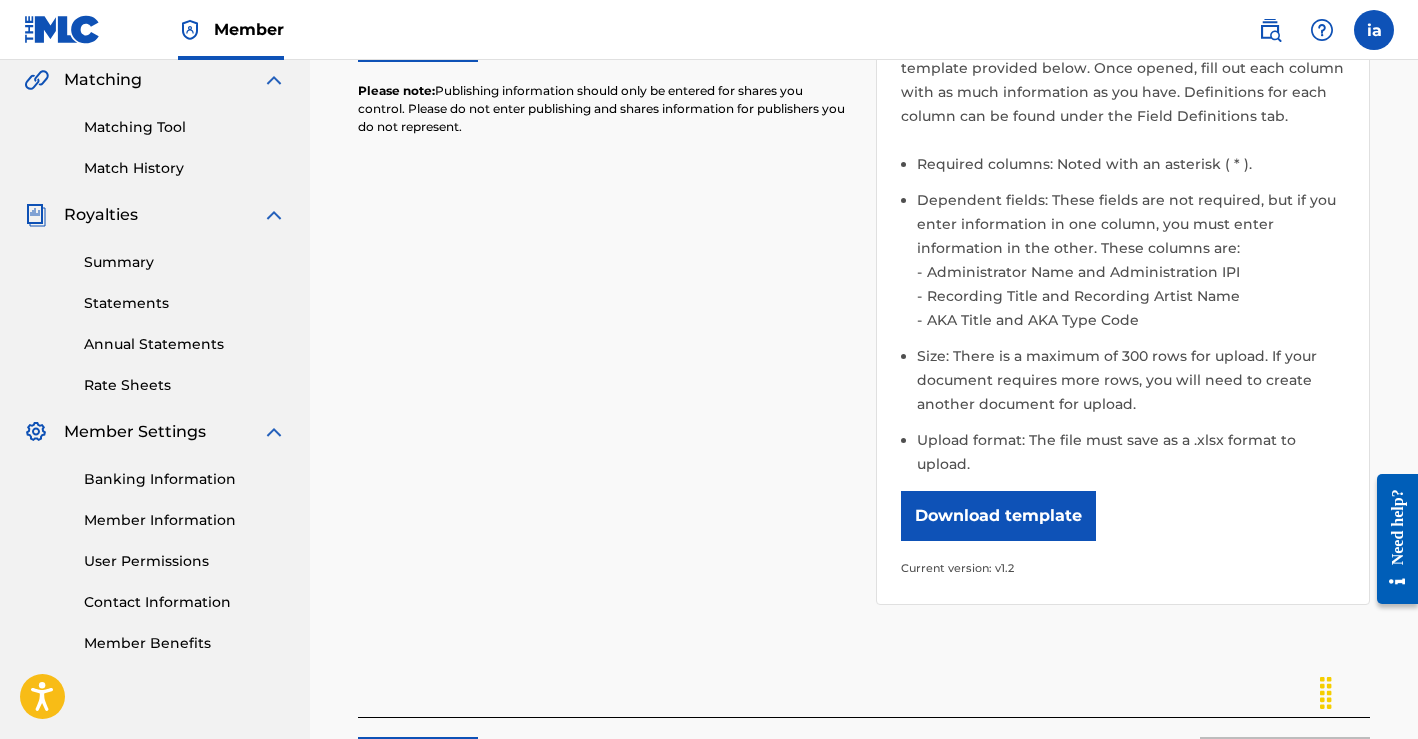 scroll, scrollTop: 467, scrollLeft: 0, axis: vertical 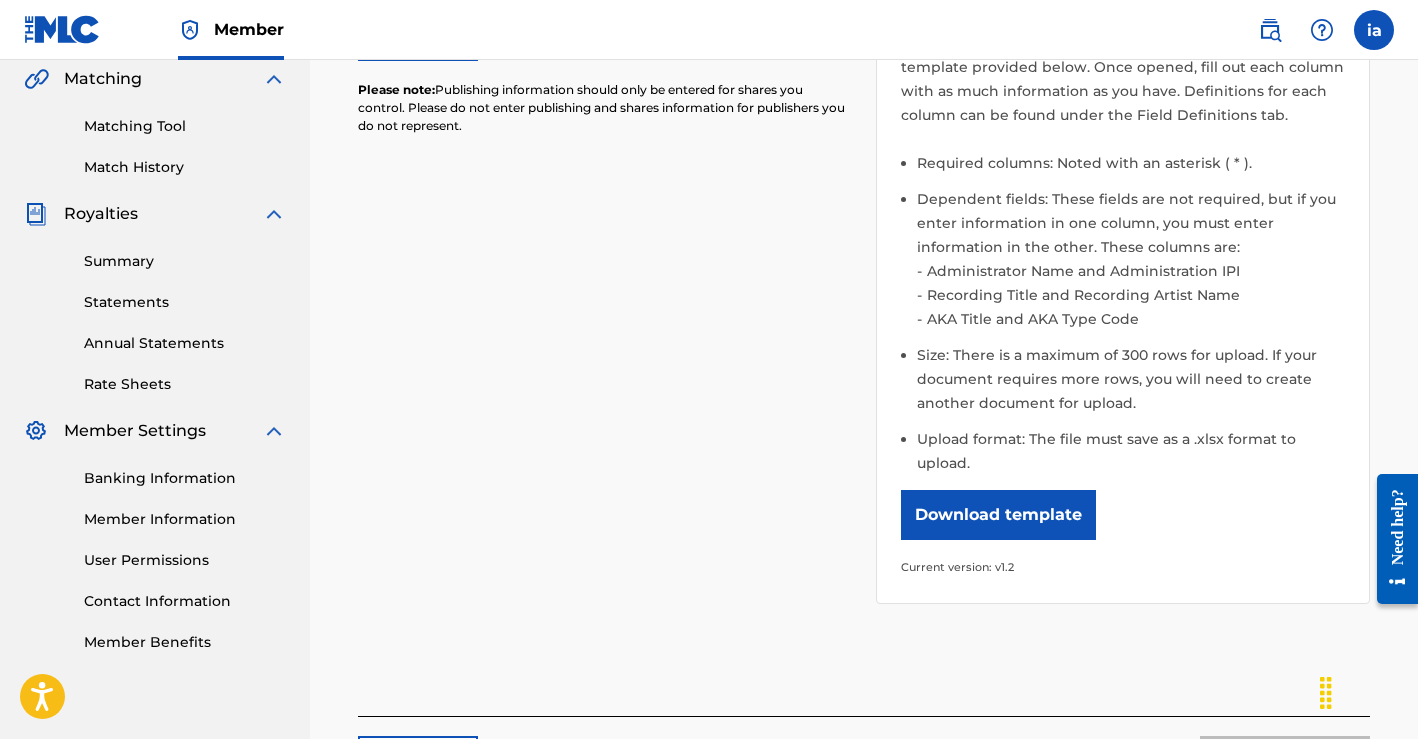 click on "Download template" at bounding box center [998, 515] 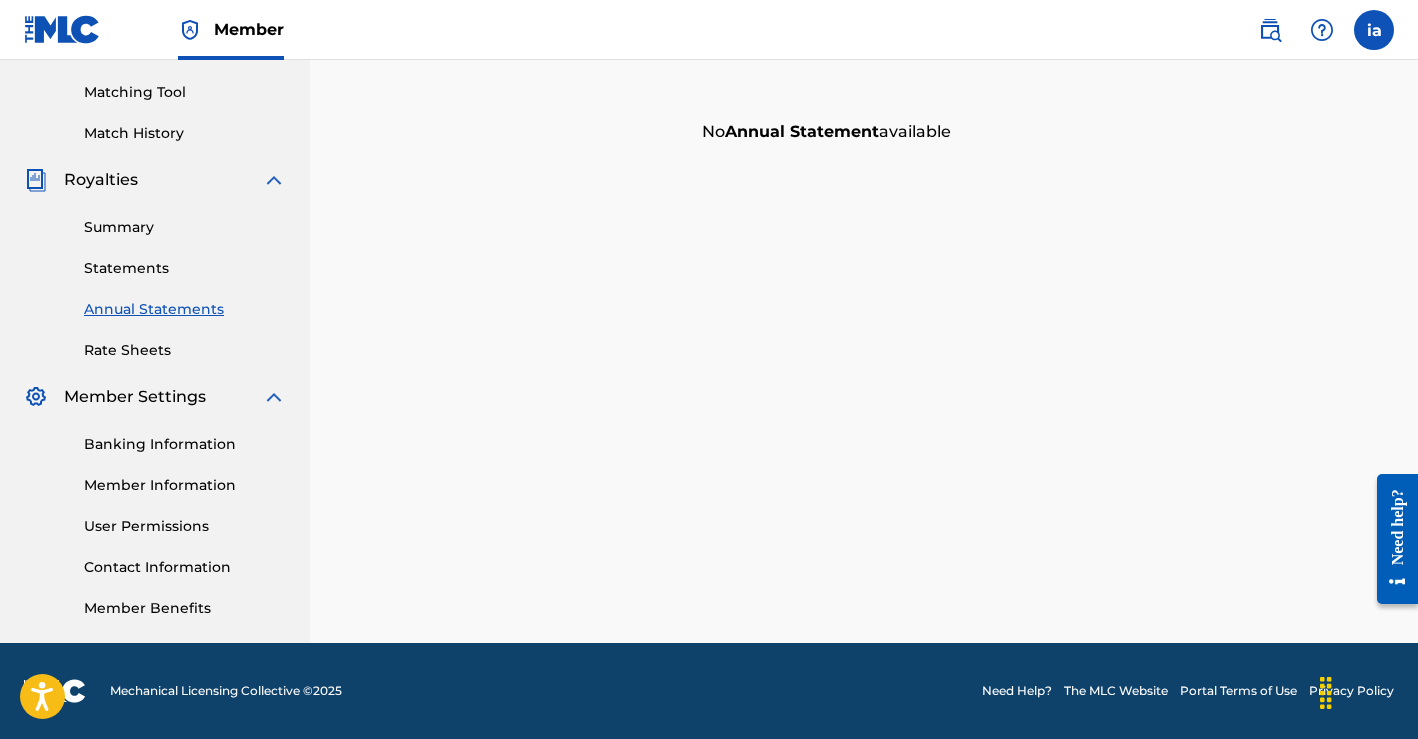 scroll, scrollTop: 501, scrollLeft: 0, axis: vertical 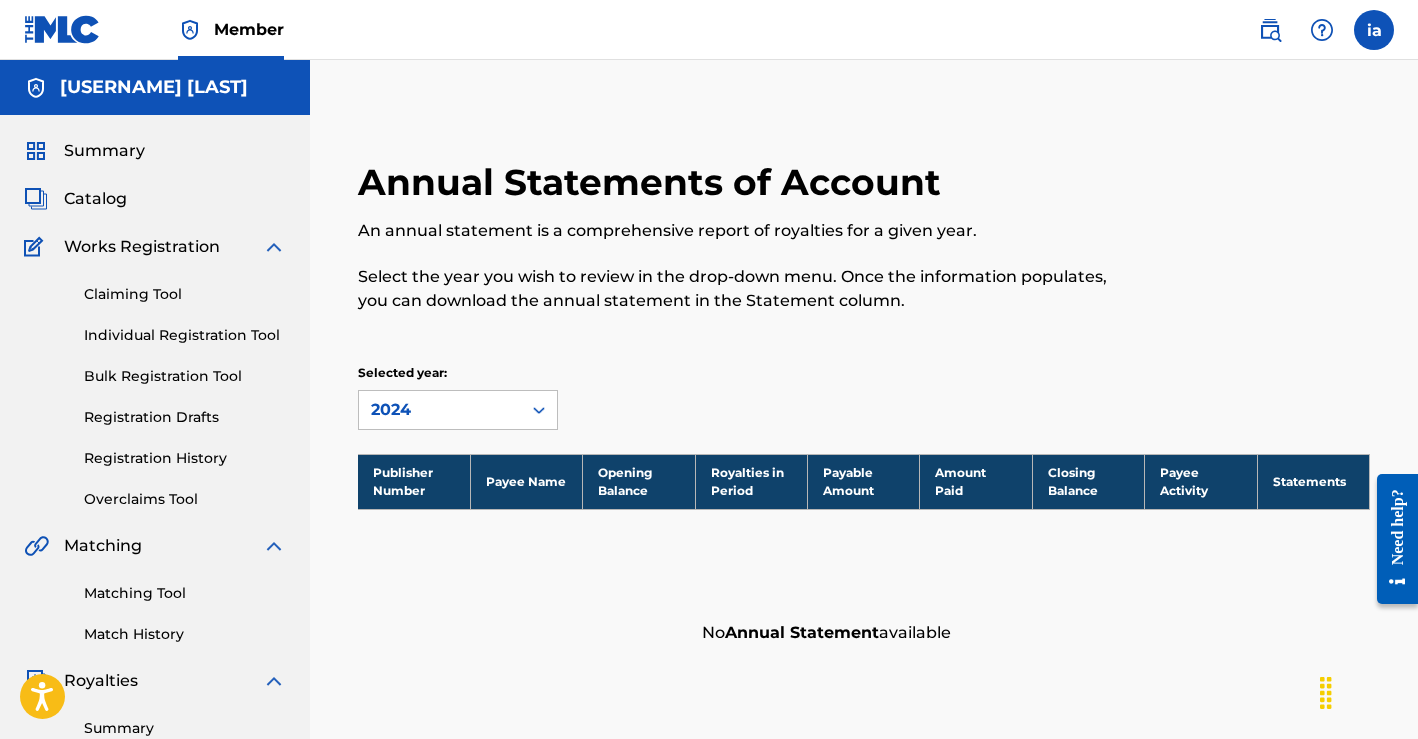 click on "Summary" at bounding box center [104, 151] 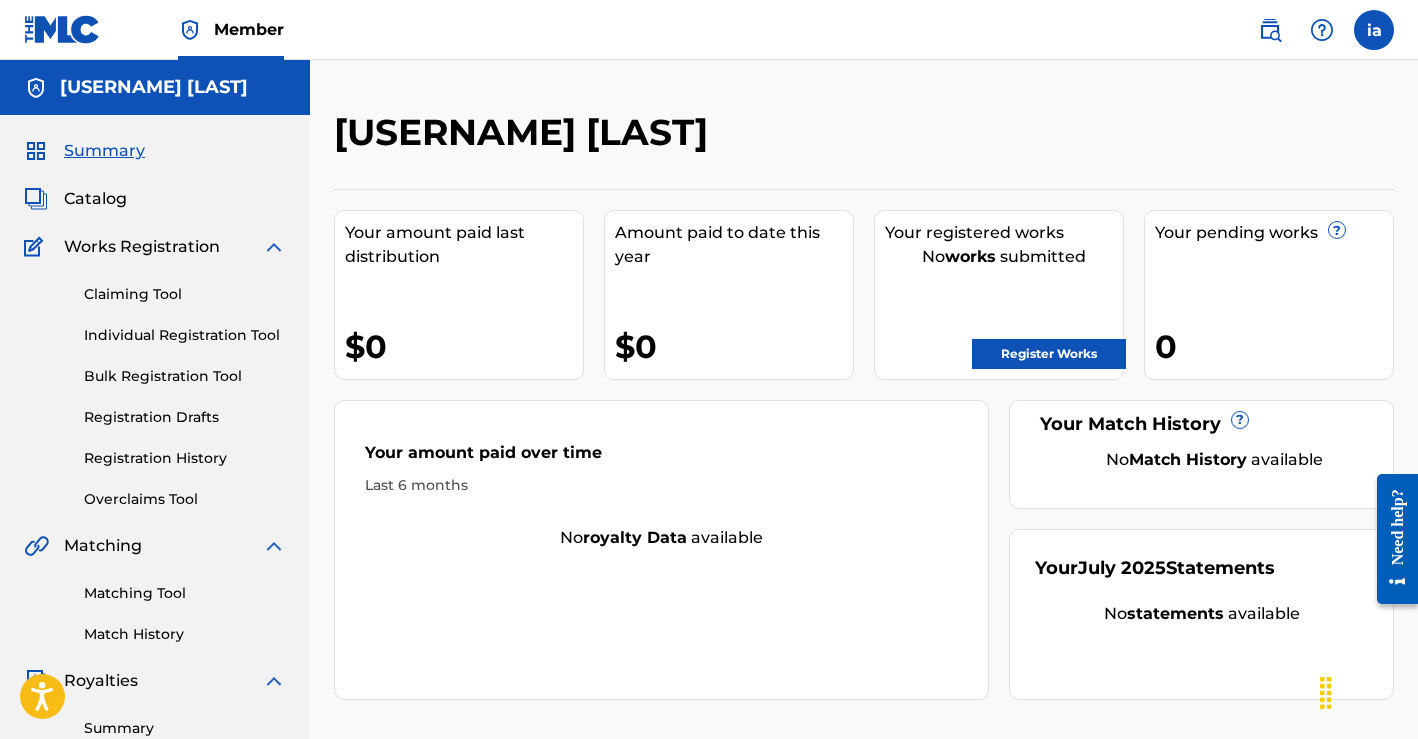 click on "Registration Drafts" at bounding box center [185, 417] 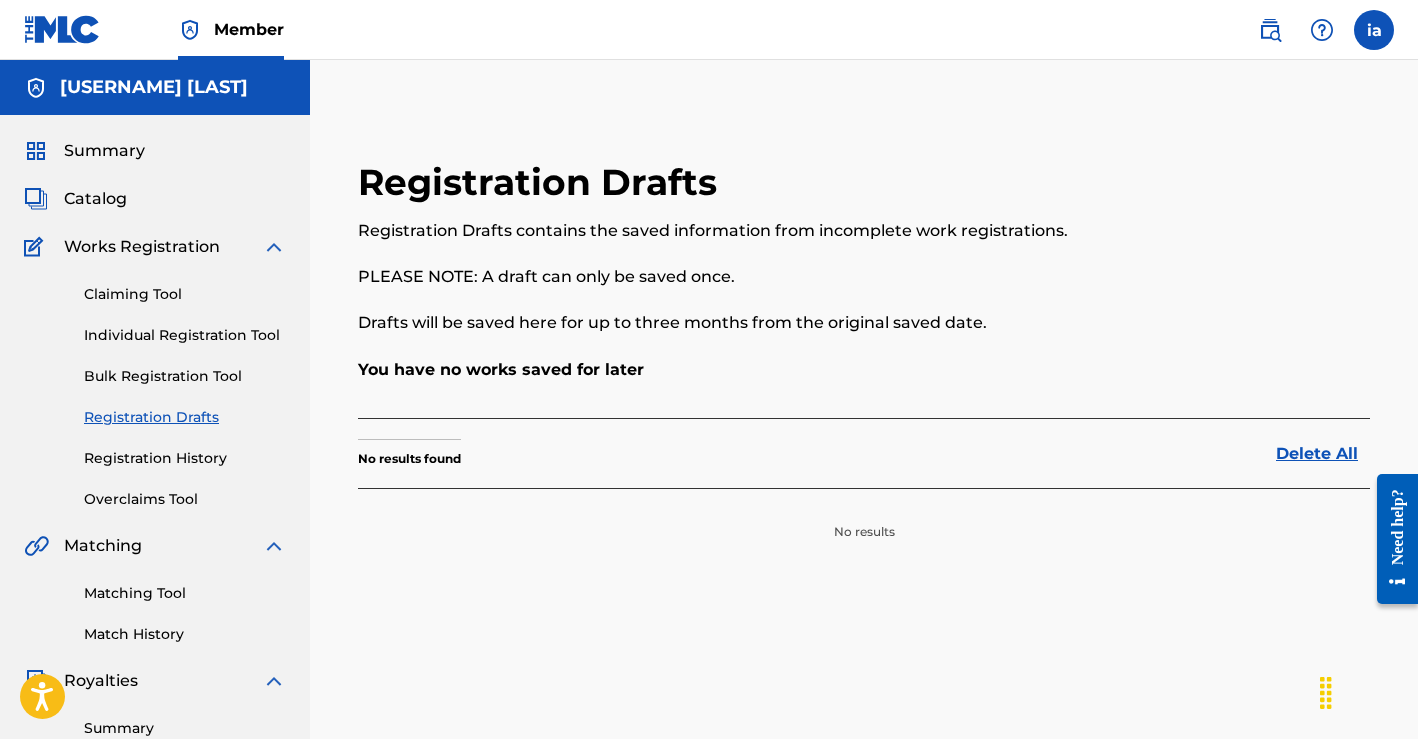 click on "Bulk Registration Tool" at bounding box center [185, 376] 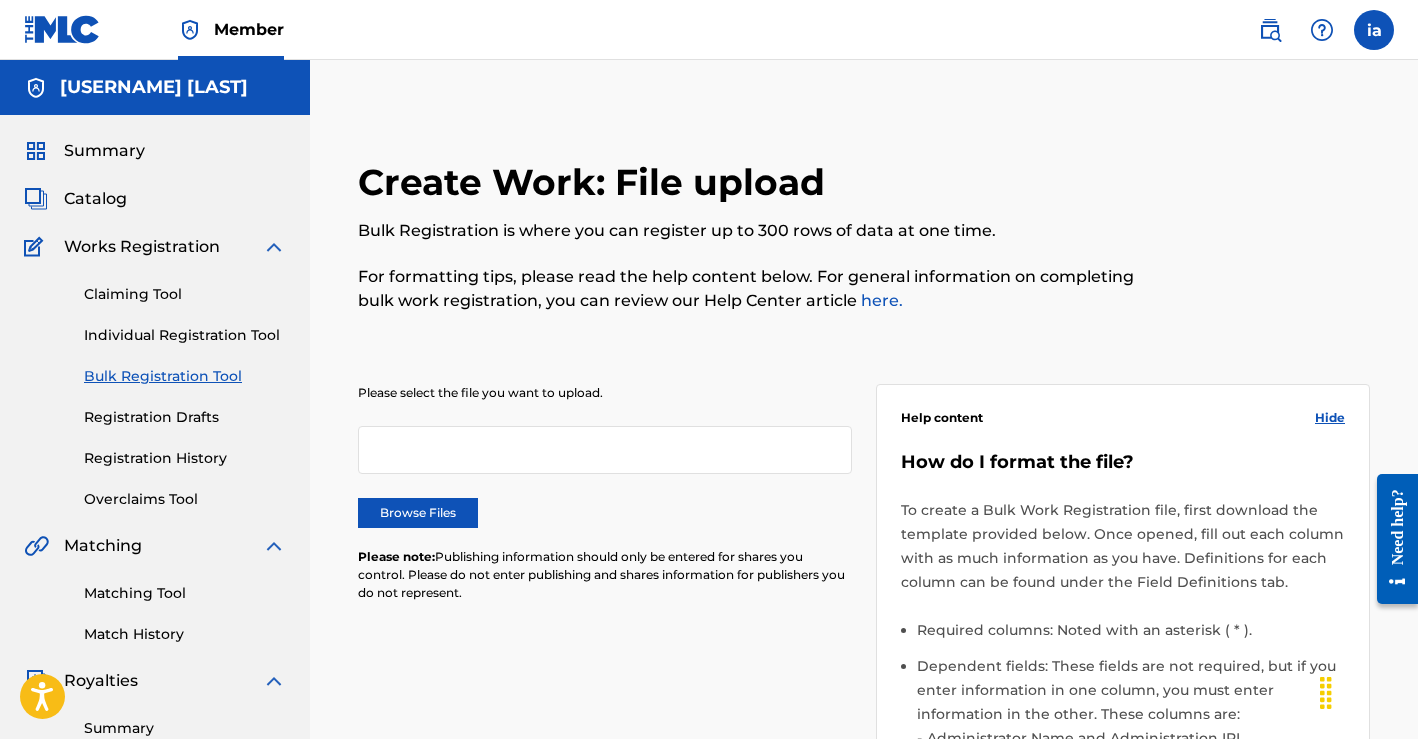 click on "Individual Registration Tool" at bounding box center [185, 335] 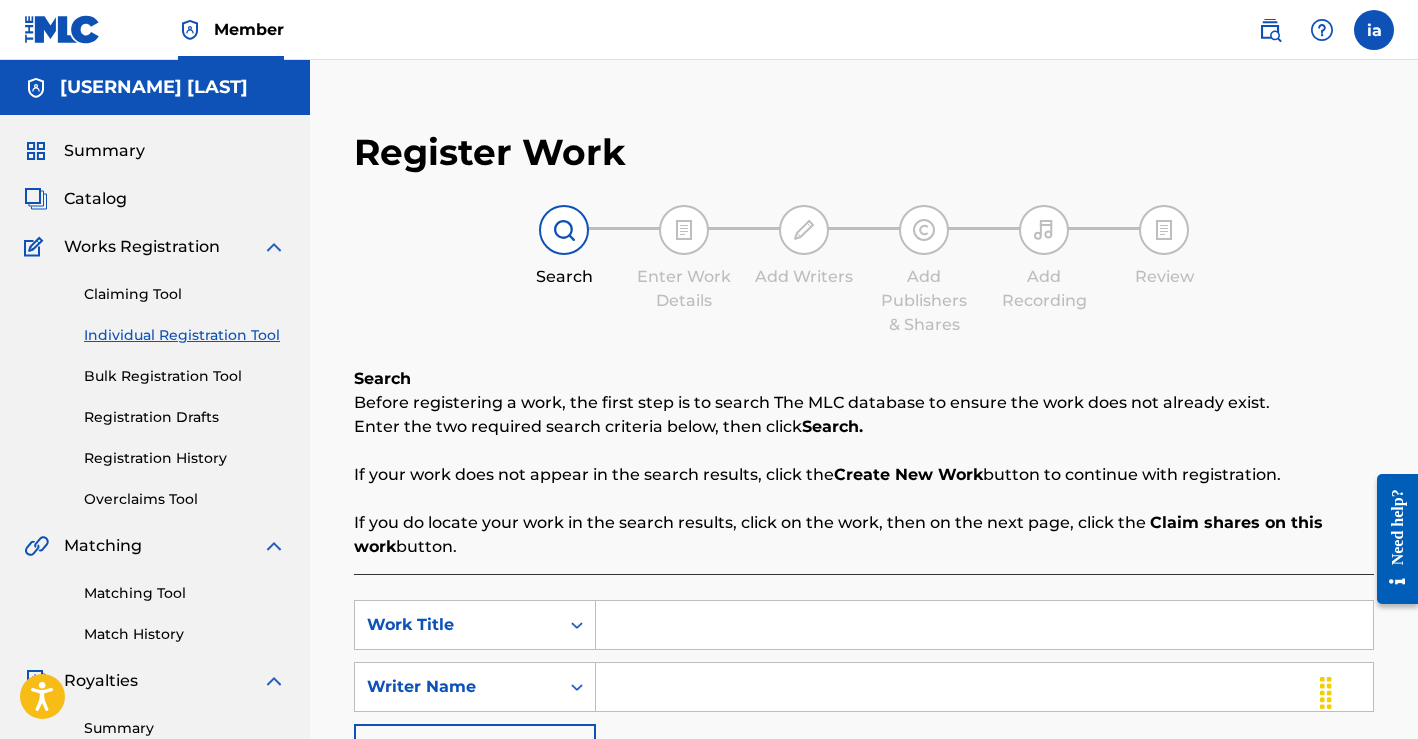 click on "Claiming Tool" at bounding box center [185, 294] 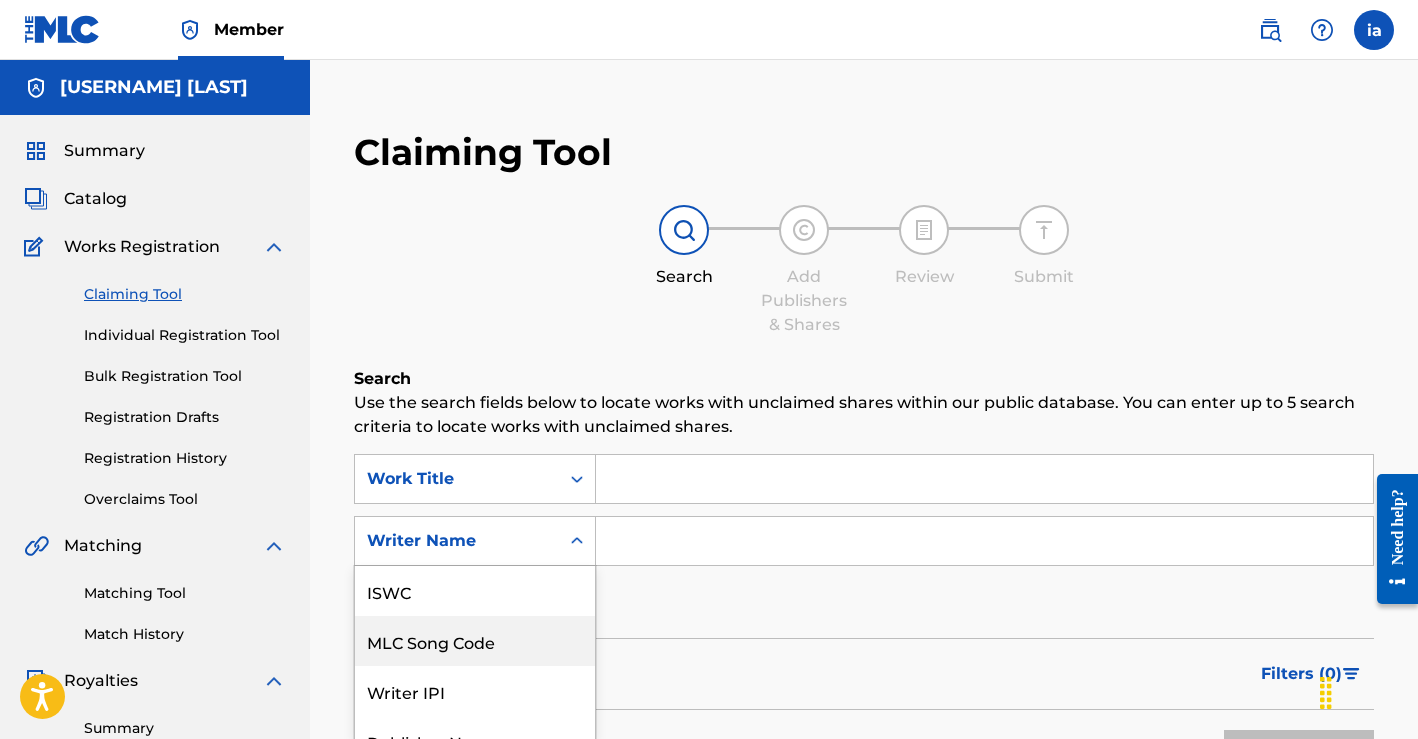 scroll, scrollTop: 127, scrollLeft: 0, axis: vertical 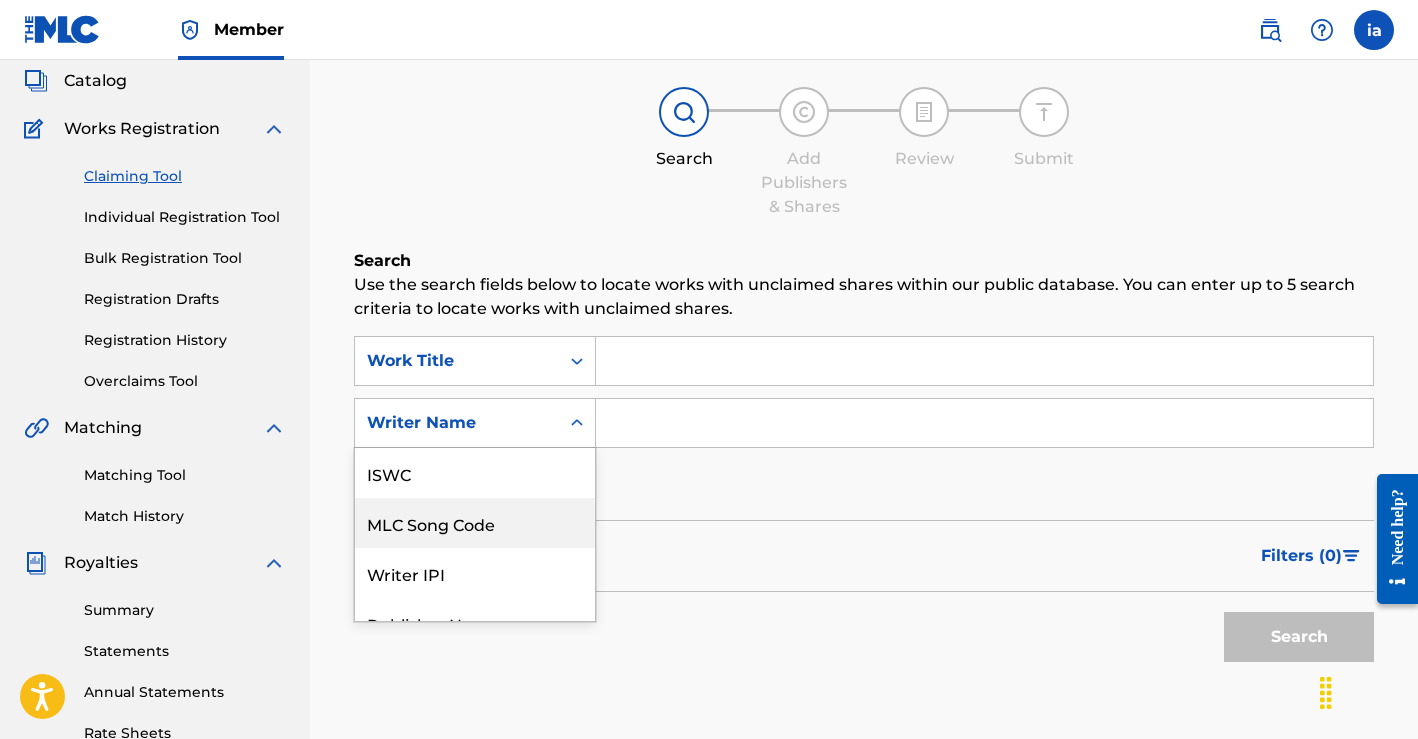click on "MLC Song Code, 2 of 7. 7 results available. Use Up and Down to choose options, press Enter to select the currently focused option, press Escape to exit the menu, press Tab to select the option and exit the menu. Writer Name ISWC MLC Song Code Writer IPI Publisher Name Publisher IPI MLC Publisher Number Writer Name" at bounding box center [475, 423] 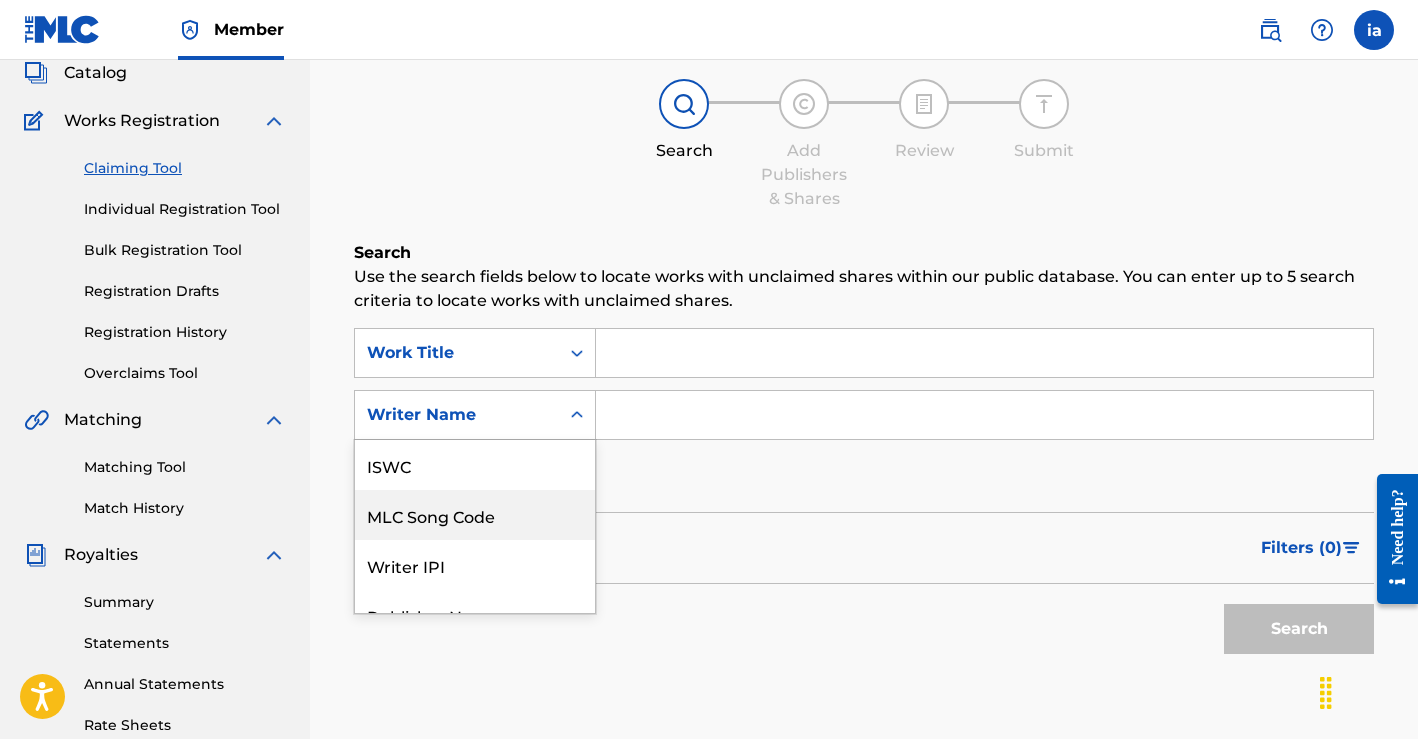 scroll, scrollTop: 50, scrollLeft: 0, axis: vertical 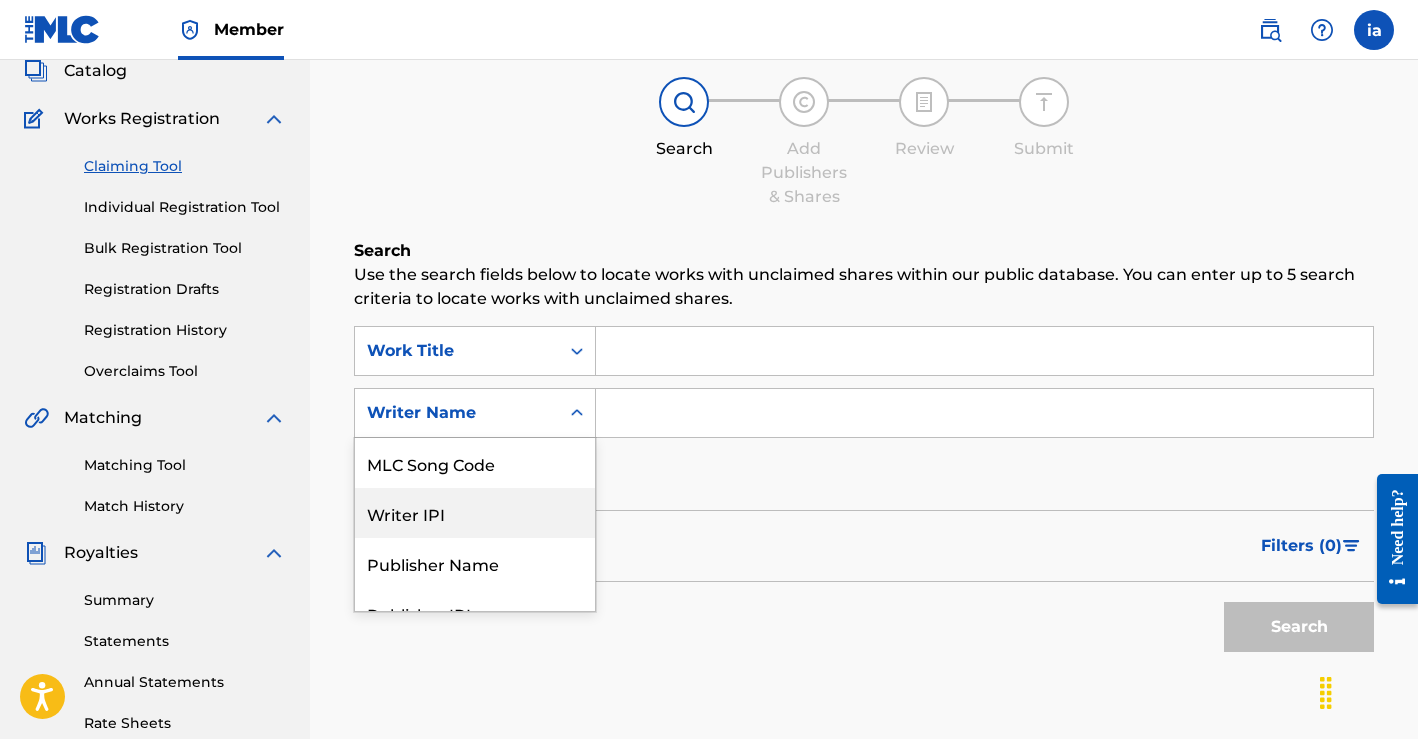 click on "Writer IPI" at bounding box center [475, 513] 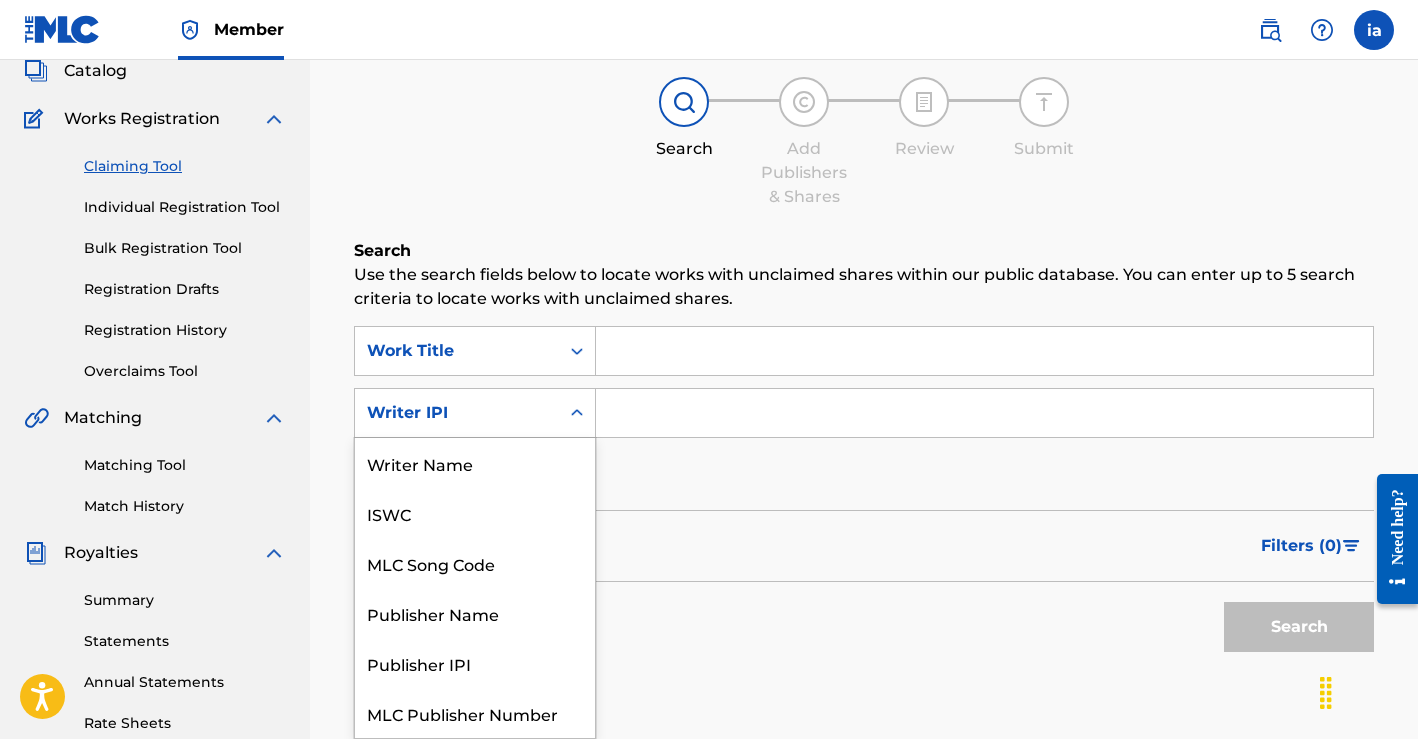 click on "Writer IPI" at bounding box center (457, 413) 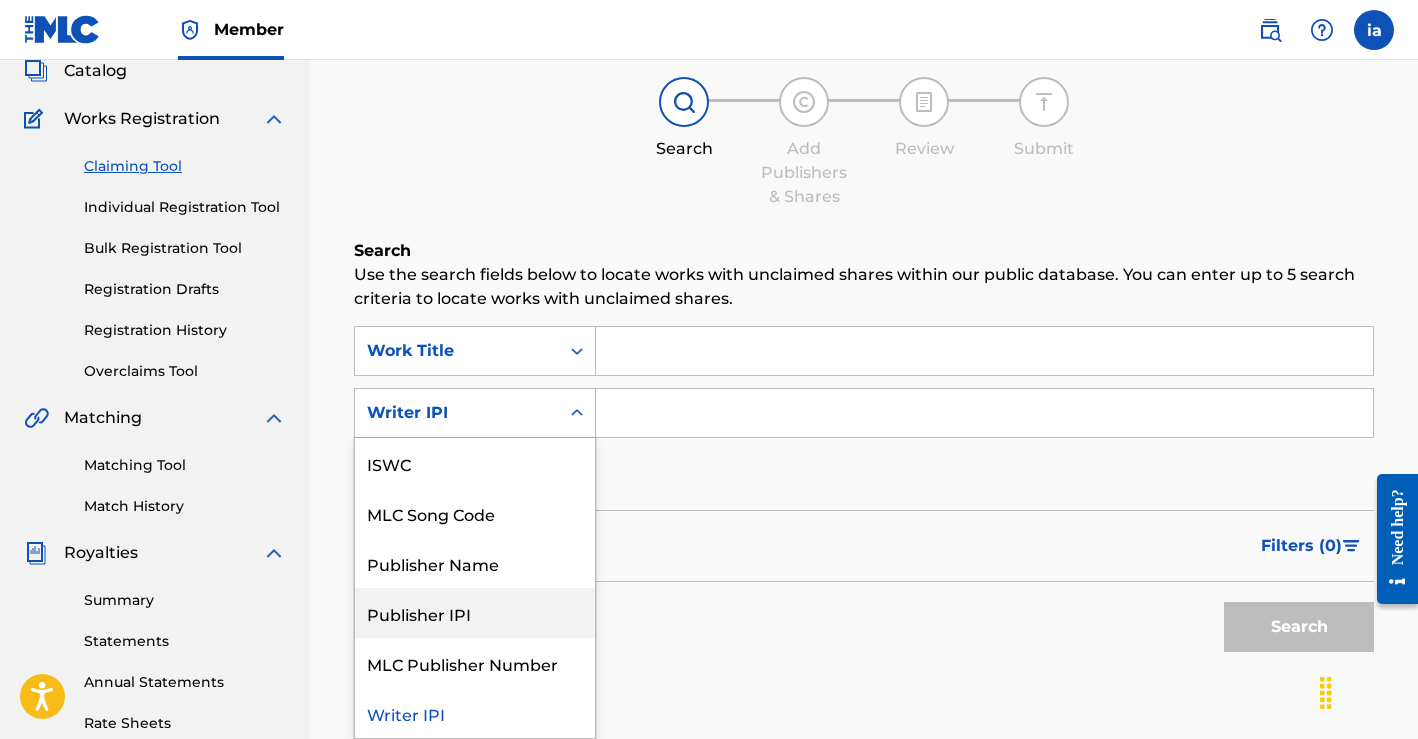 click on "Publisher IPI" at bounding box center [475, 613] 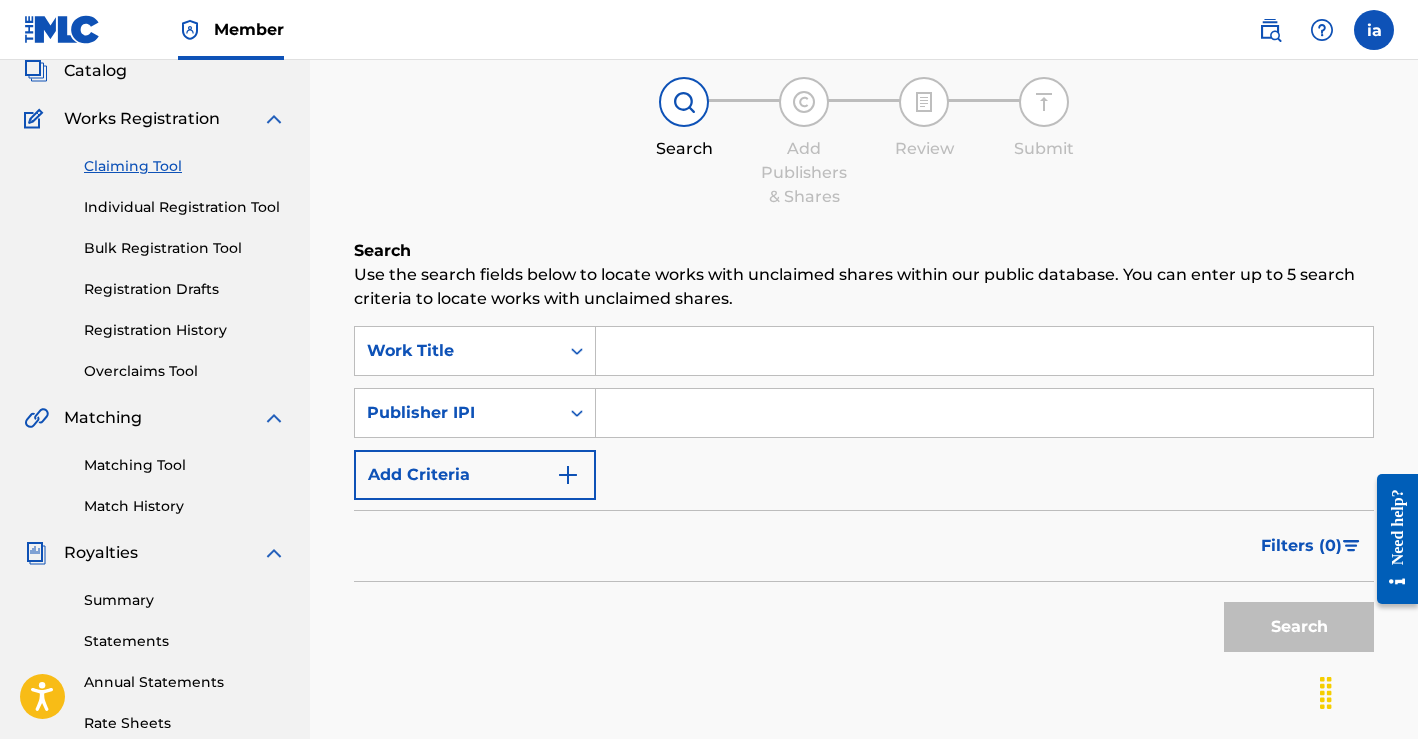 click at bounding box center [984, 413] 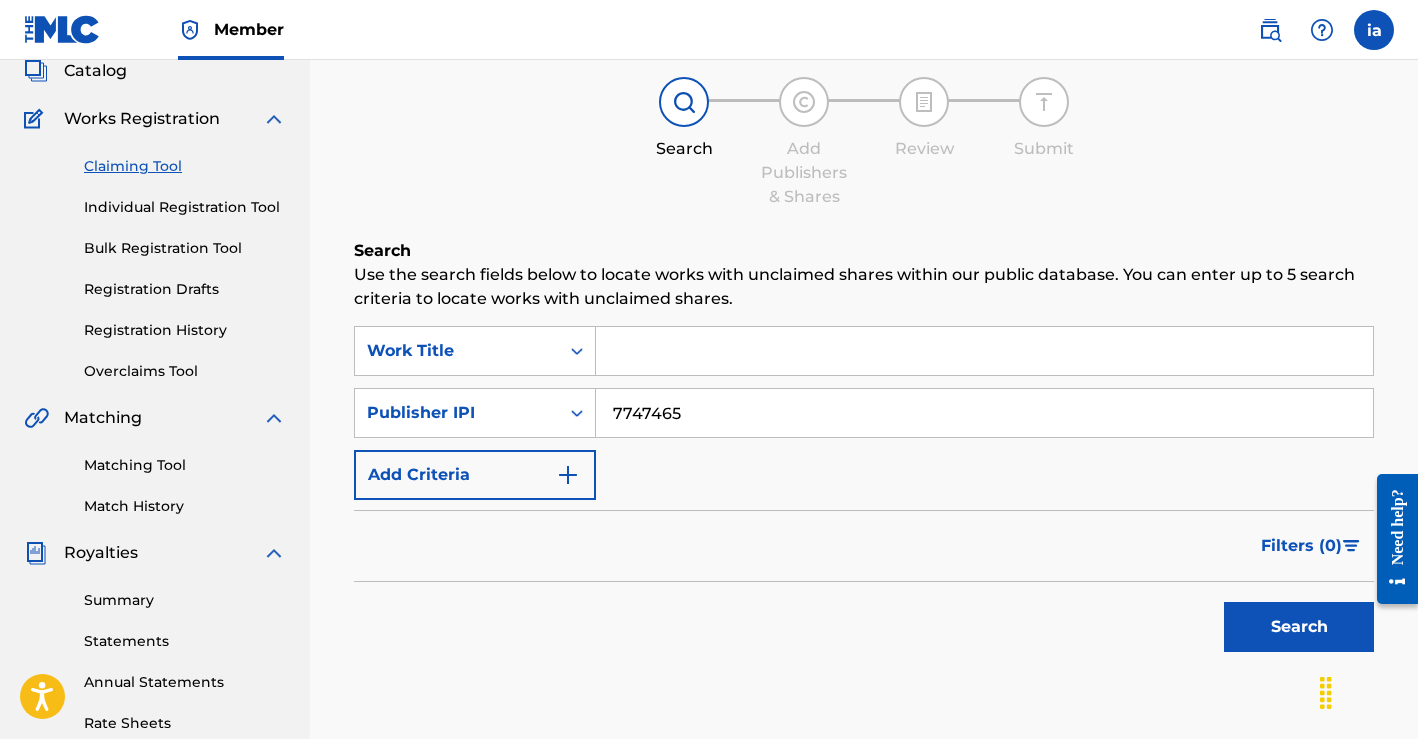 type on "7747465" 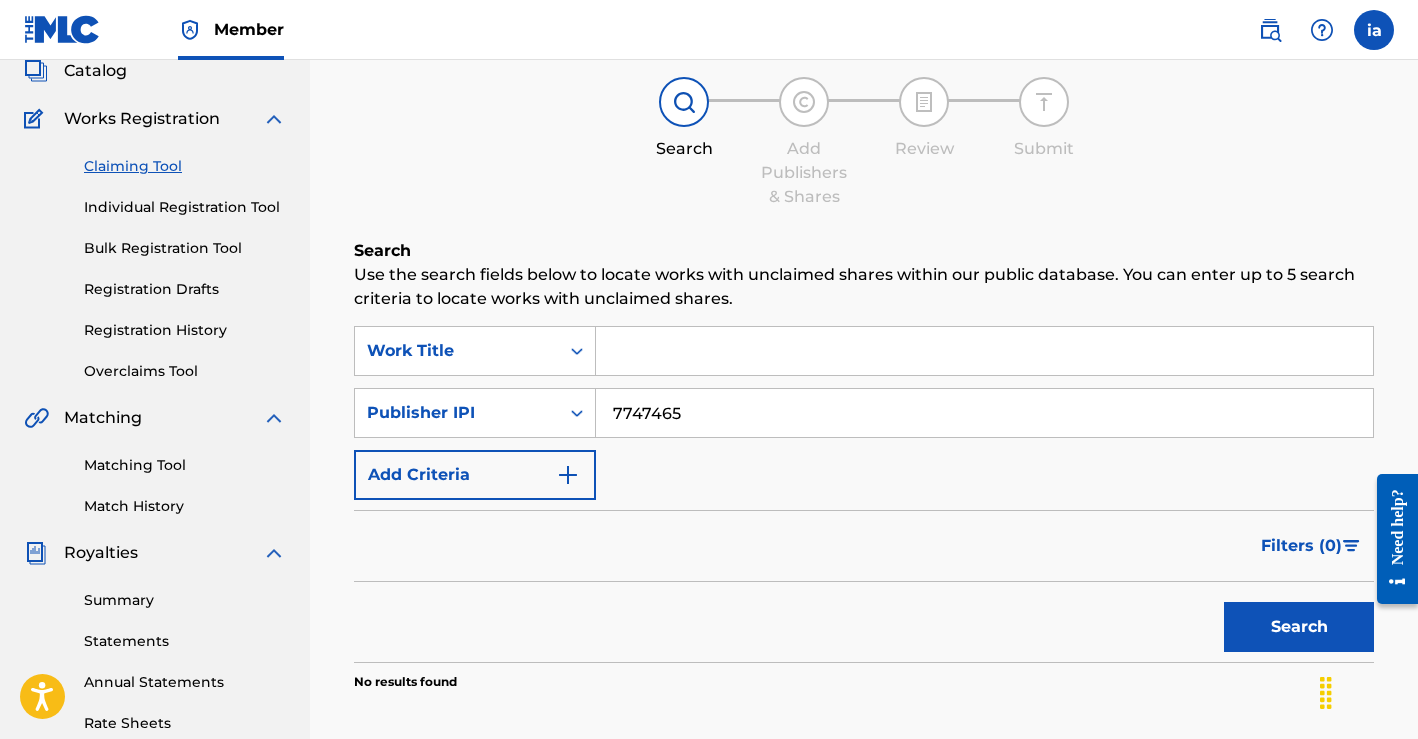 click on "Search" at bounding box center (1299, 627) 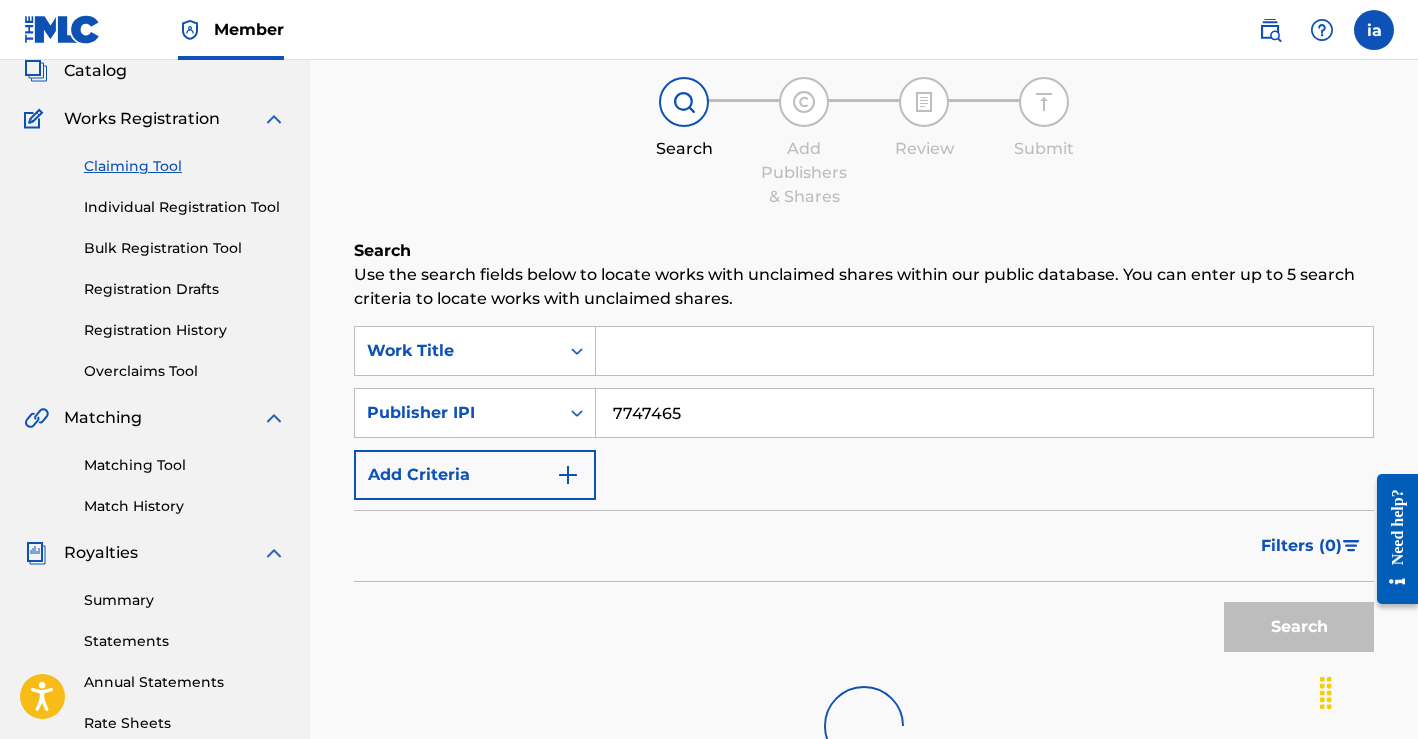 click on "Search" at bounding box center (1299, 627) 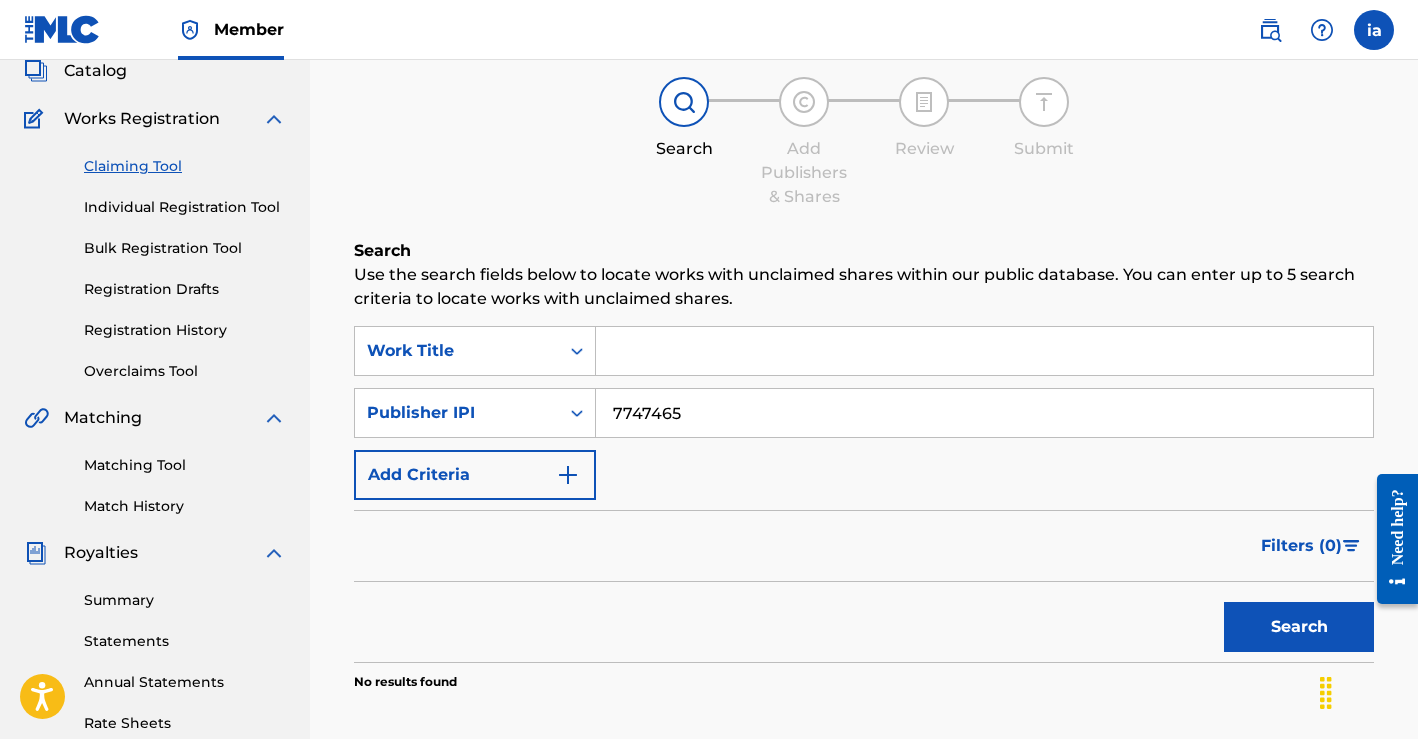 click on "Search" at bounding box center (1299, 627) 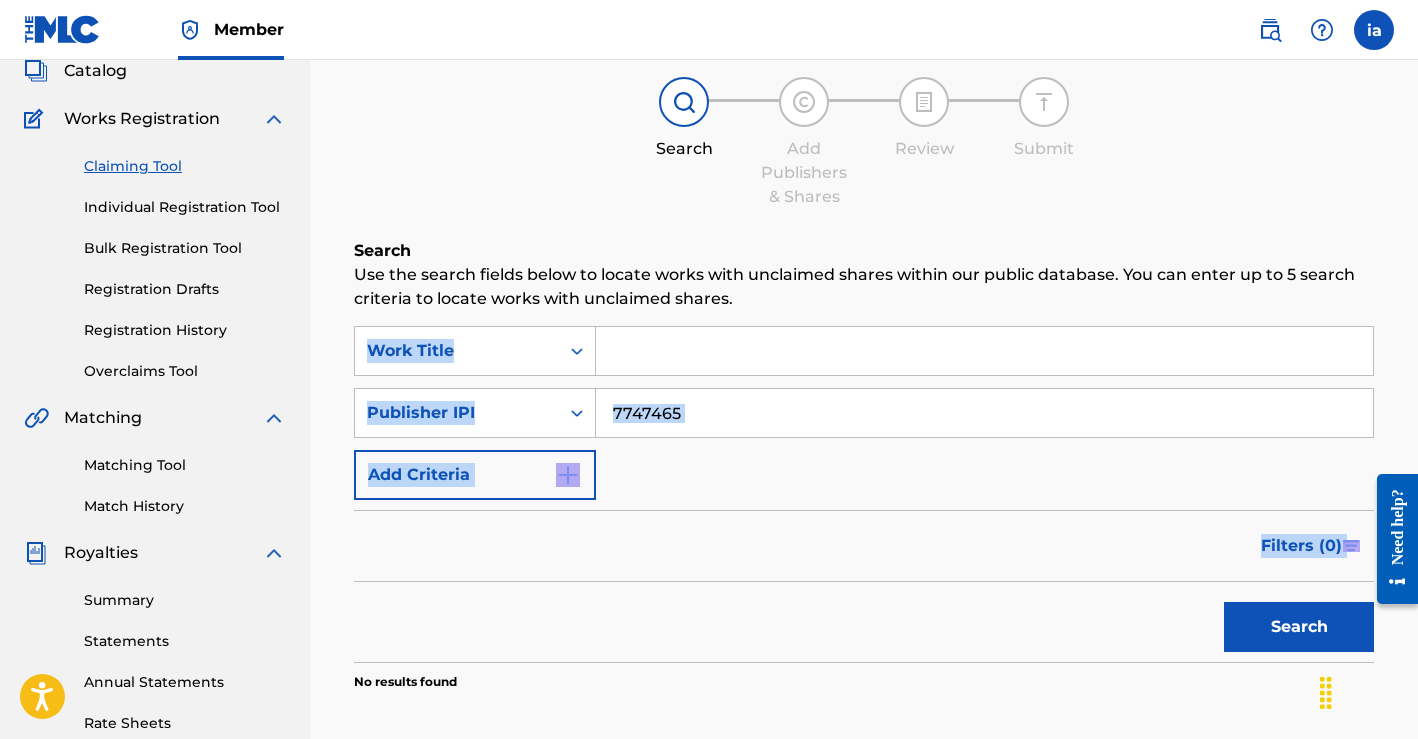 click on "Search" at bounding box center (1294, 622) 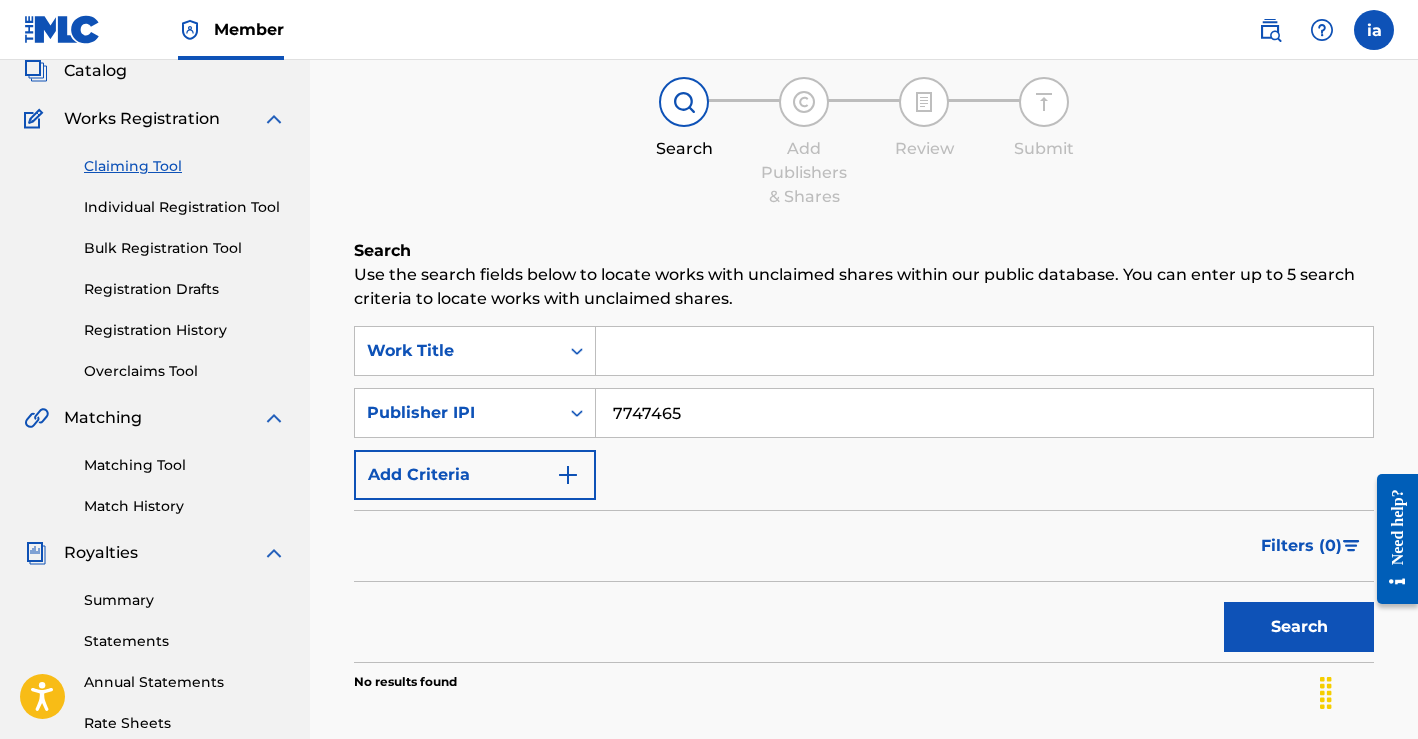 click on "Summary Catalog Works Registration Claiming Tool Individual Registration Tool Bulk Registration Tool Registration Drafts Registration History Overclaims Tool Matching Matching Tool Match History Royalties Summary Statements Annual Statements Rate Sheets Member Settings Banking Information Member Information User Permissions Contact Information Member Benefits" at bounding box center (155, 501) 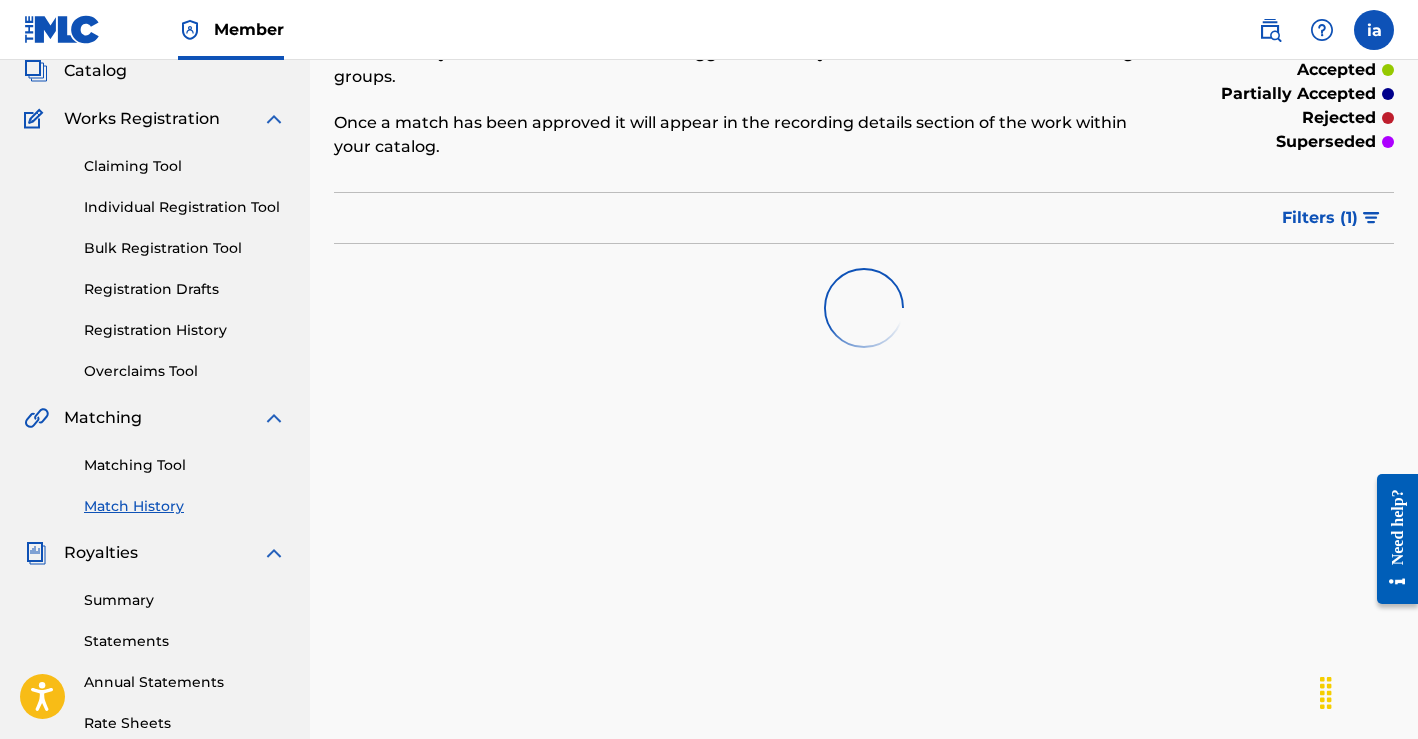 scroll, scrollTop: 0, scrollLeft: 0, axis: both 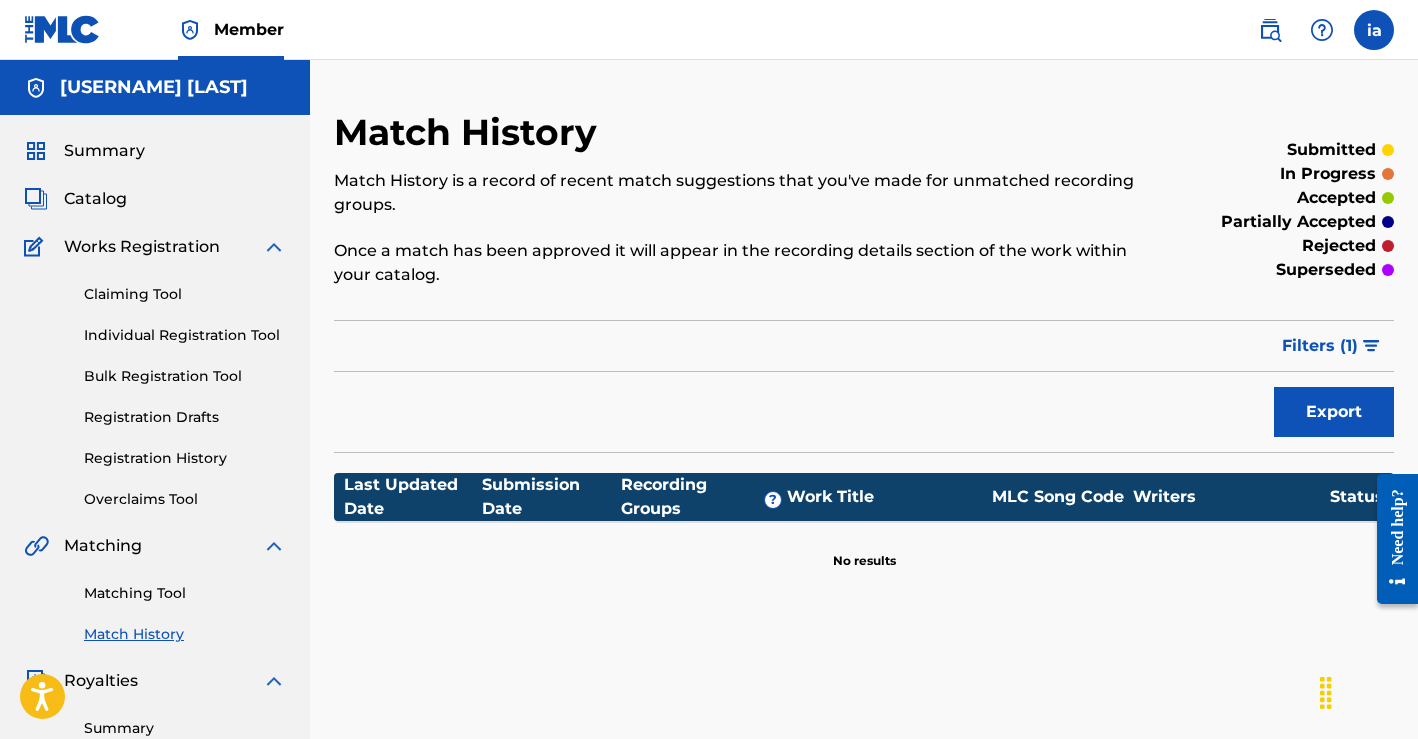 click on "Registration Drafts" at bounding box center (185, 417) 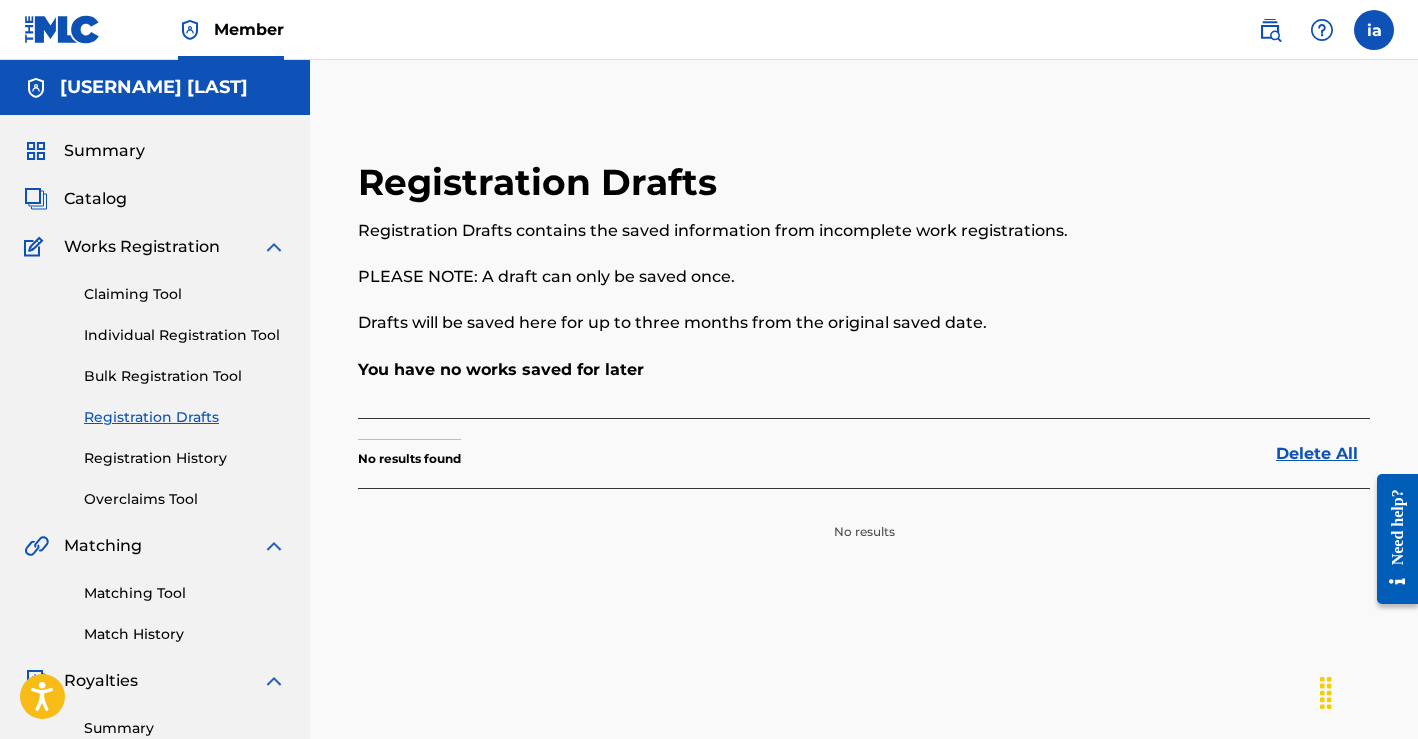 click on "Bulk Registration Tool" at bounding box center [185, 376] 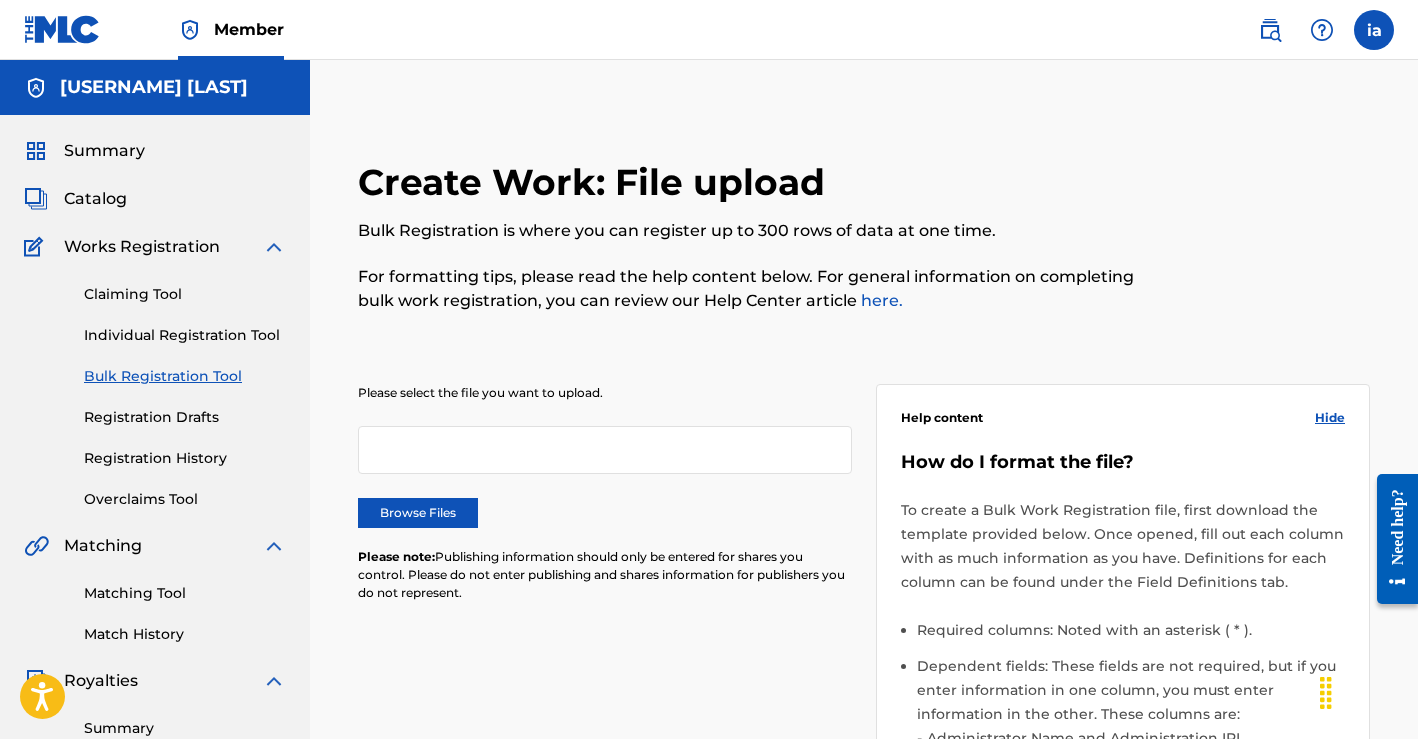 click on "Individual Registration Tool" at bounding box center (185, 335) 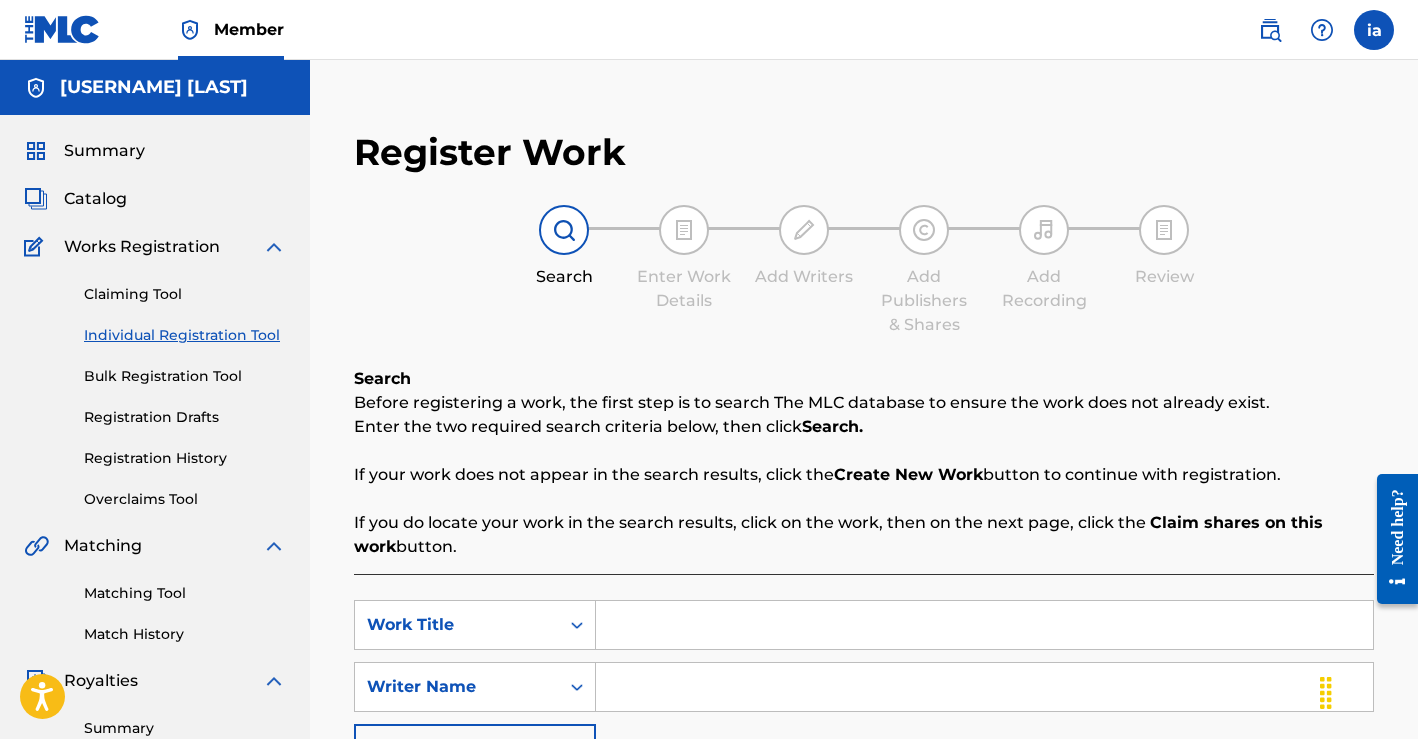 click on "Claiming Tool Individual Registration Tool Bulk Registration Tool Registration Drafts Registration History Overclaims Tool" at bounding box center (155, 384) 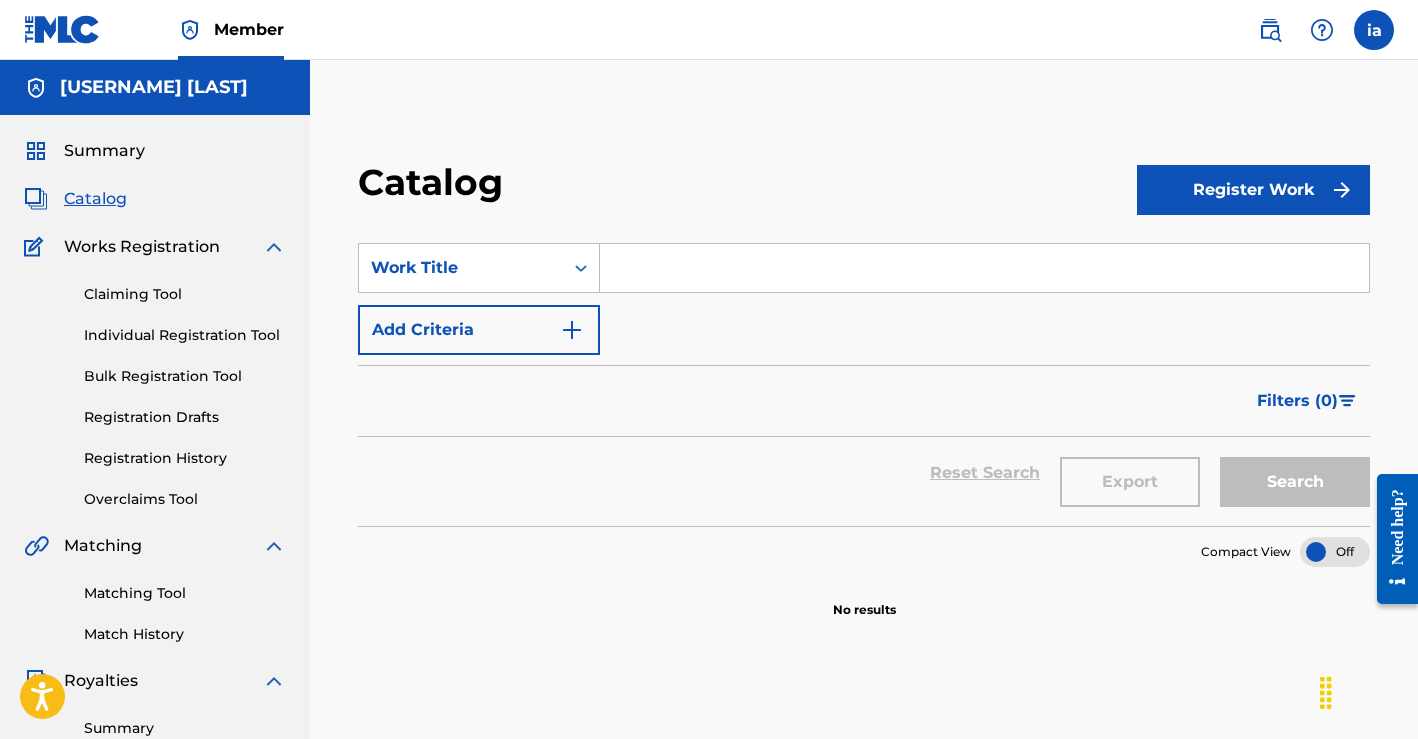 click at bounding box center (1374, 30) 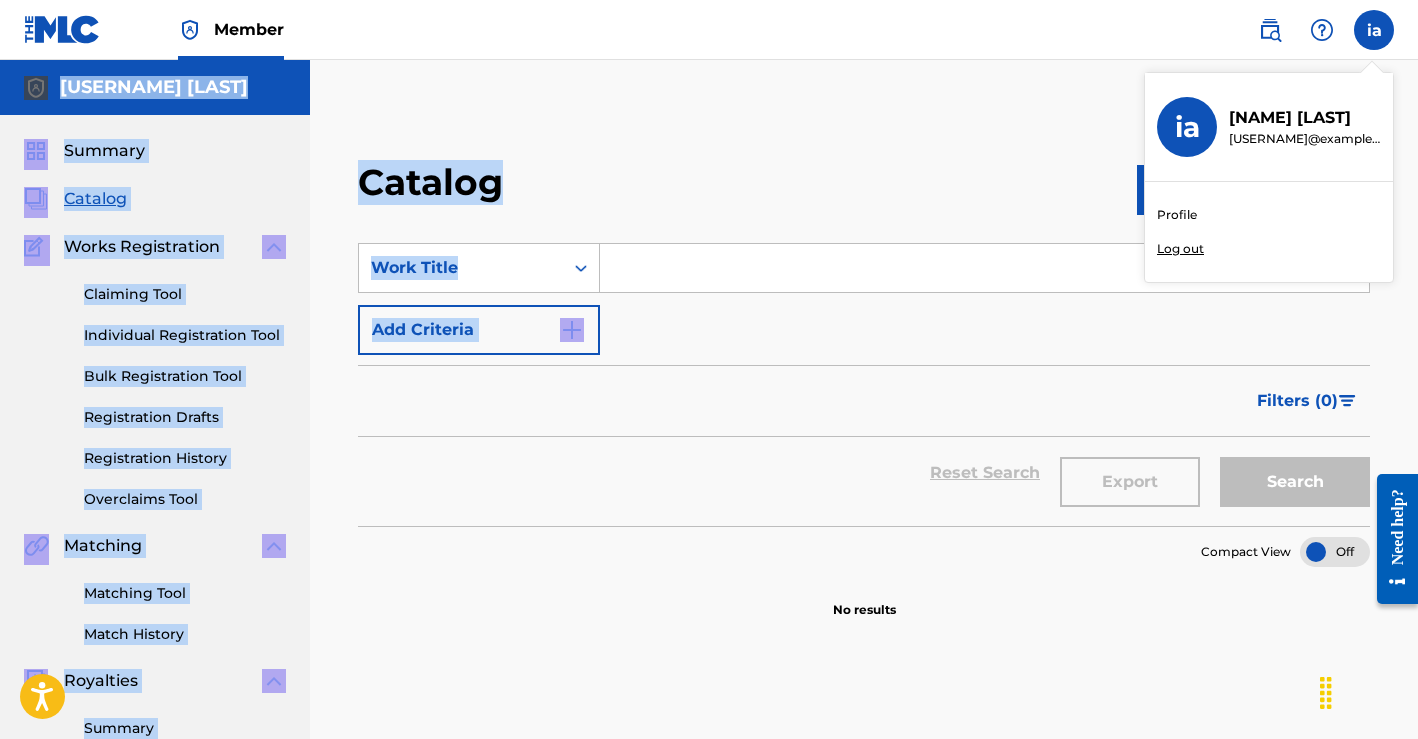 drag, startPoint x: 1184, startPoint y: 257, endPoint x: 1086, endPoint y: 405, distance: 177.50493 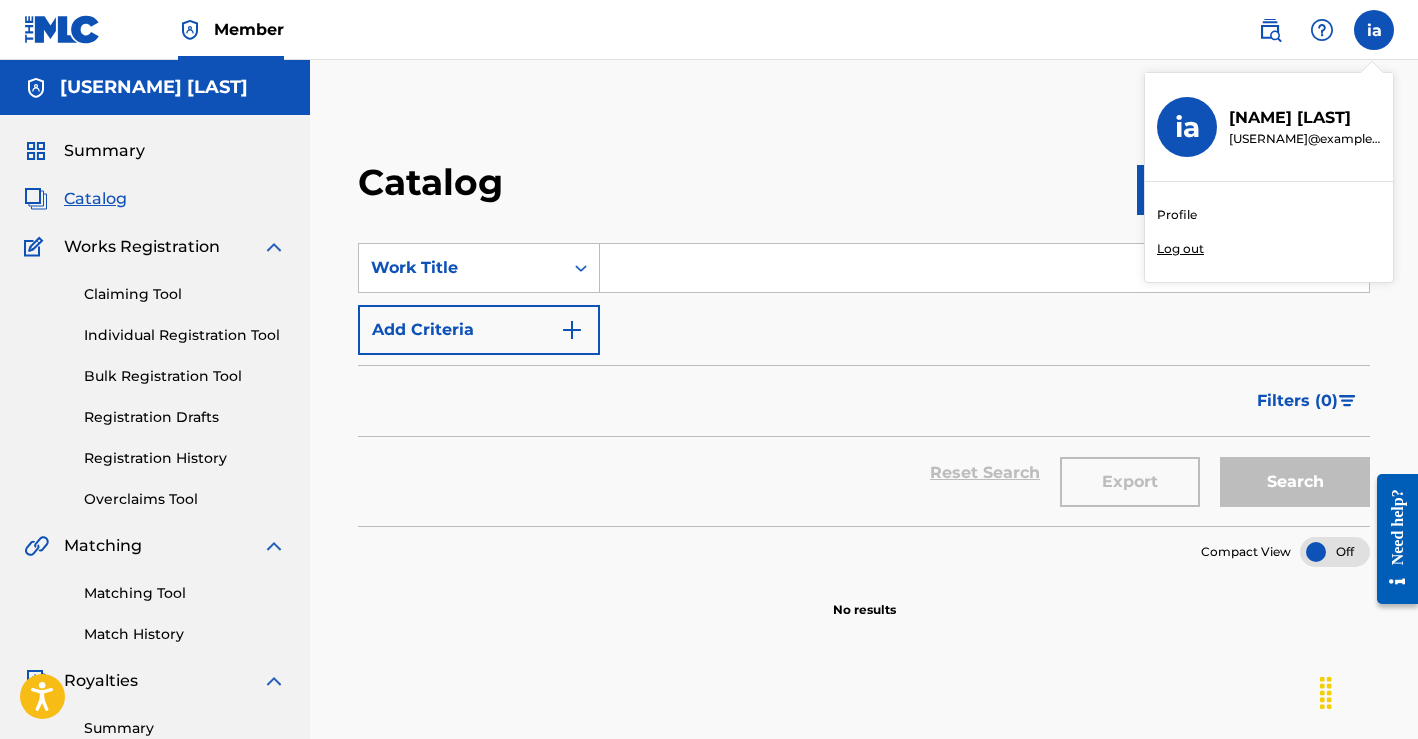 click on "Member [USERNAME] [LAST] [USERNAME]@example.com Profile Log out" at bounding box center [709, 30] 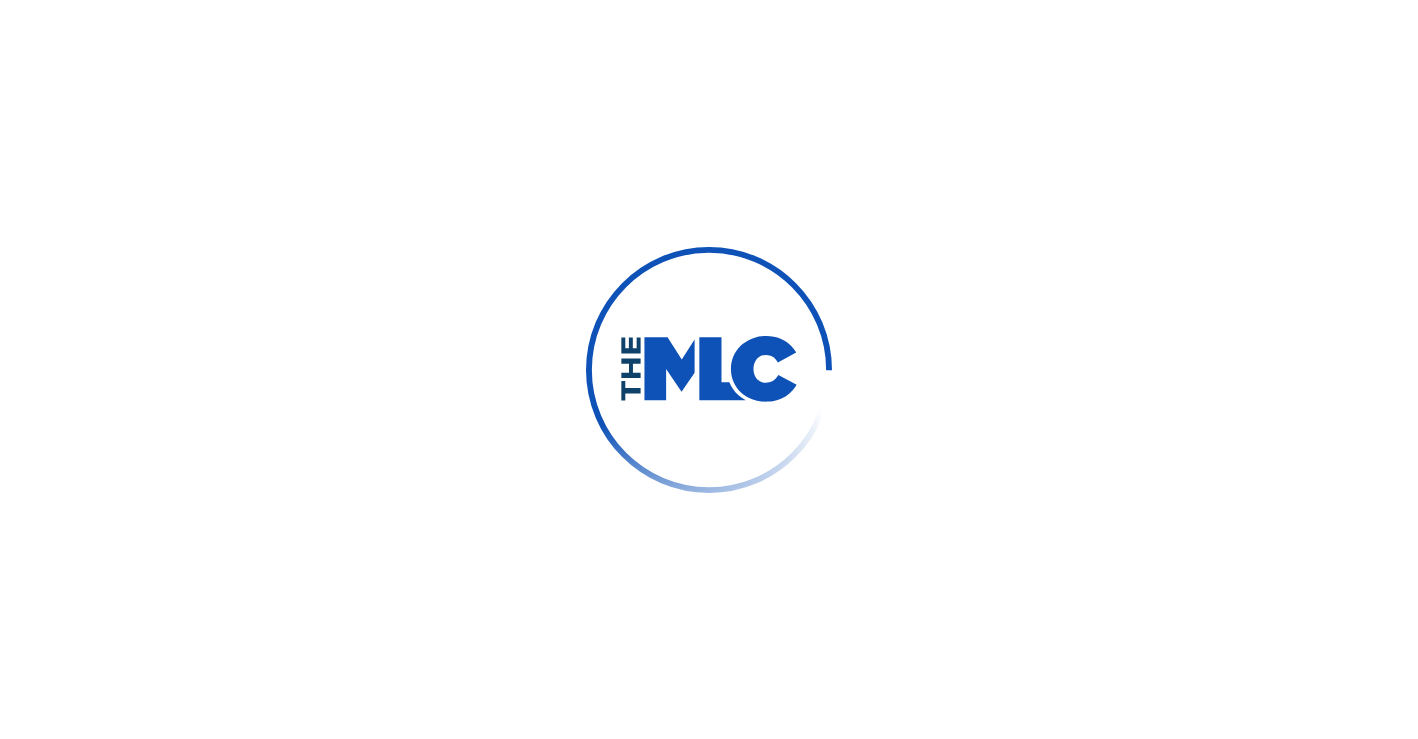 scroll, scrollTop: 0, scrollLeft: 0, axis: both 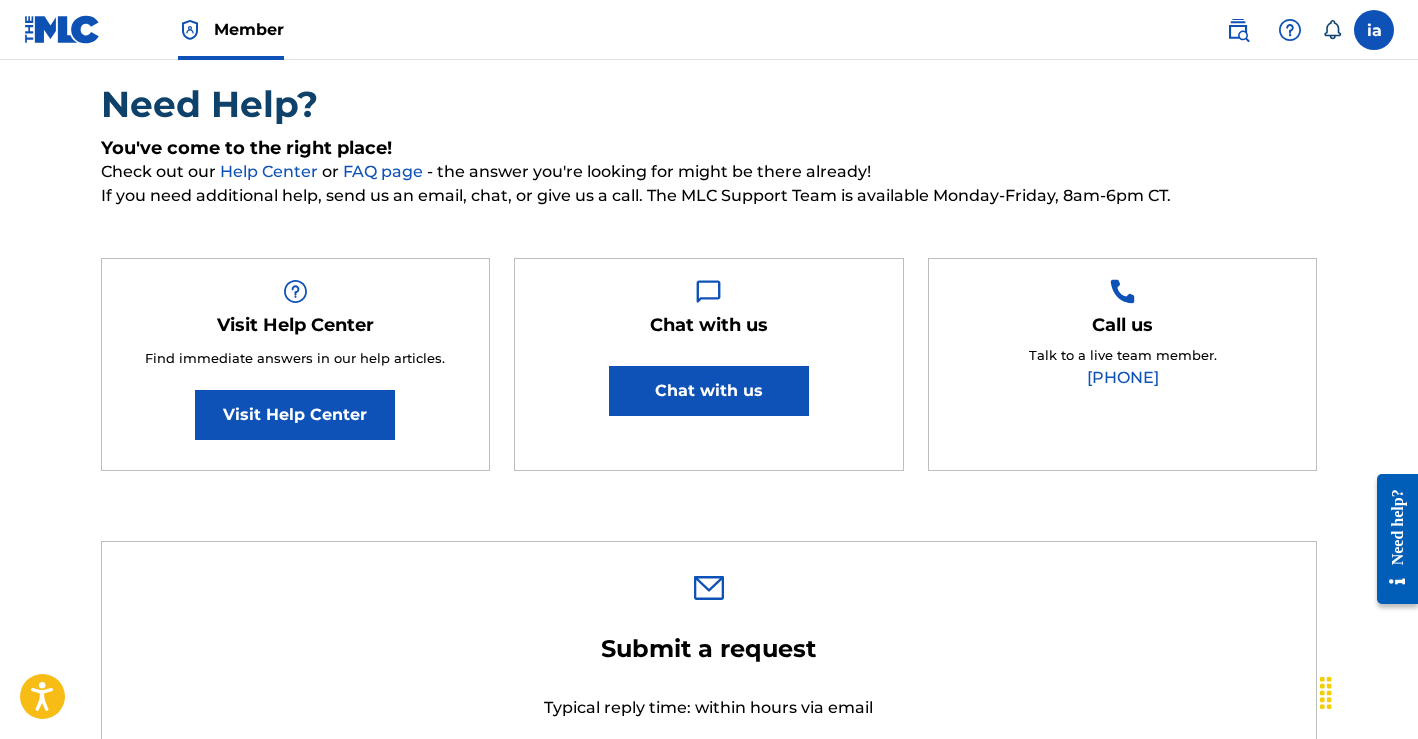 type on "[FIRST]" 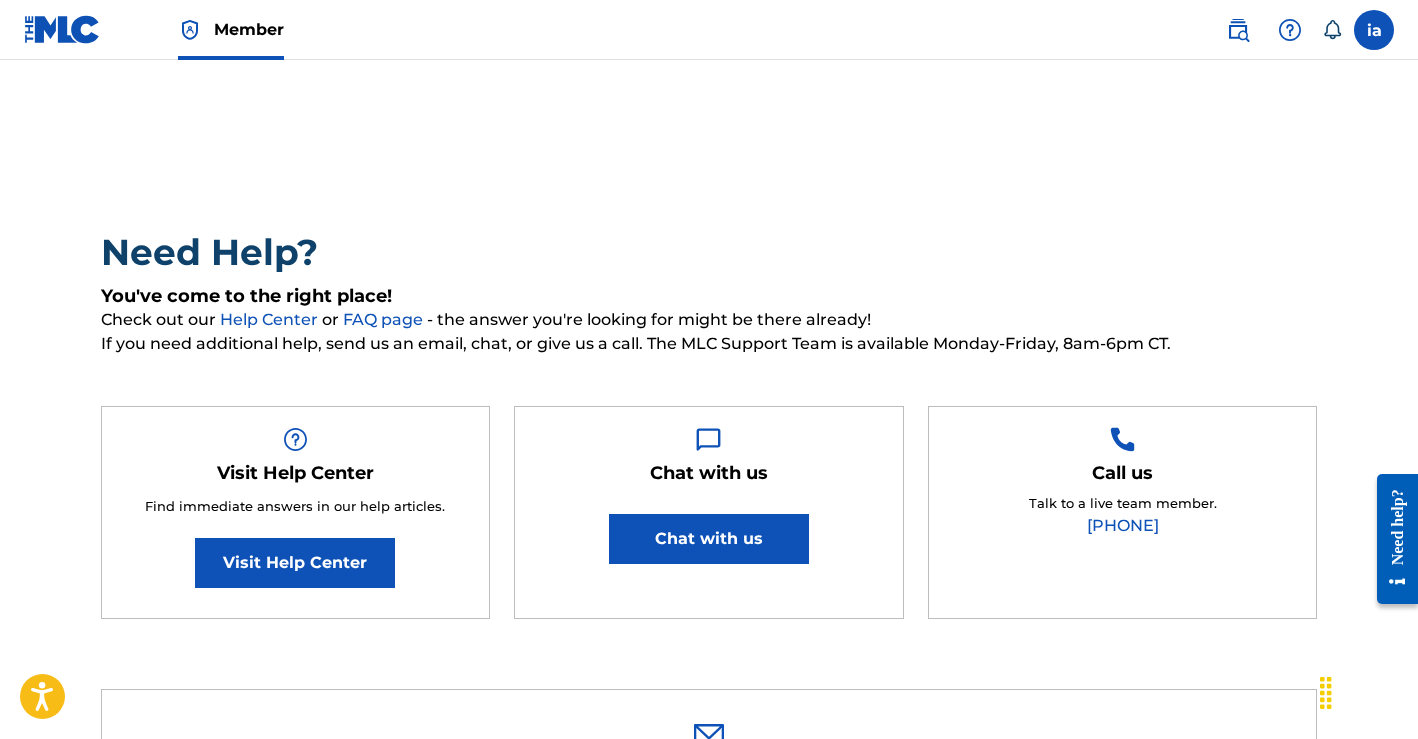 scroll, scrollTop: 0, scrollLeft: 0, axis: both 